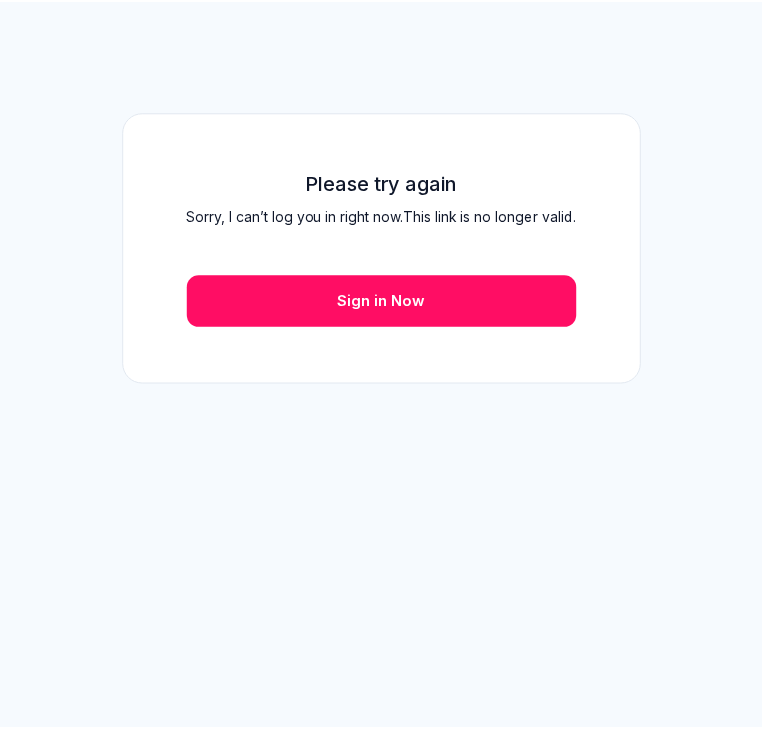 scroll, scrollTop: 0, scrollLeft: 0, axis: both 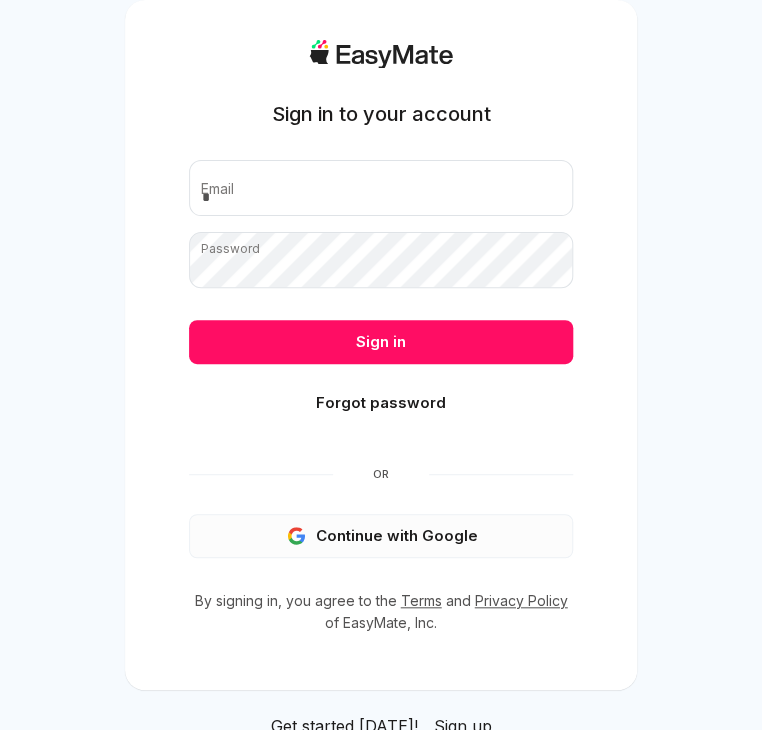 click on "Continue with Google" at bounding box center [381, 536] 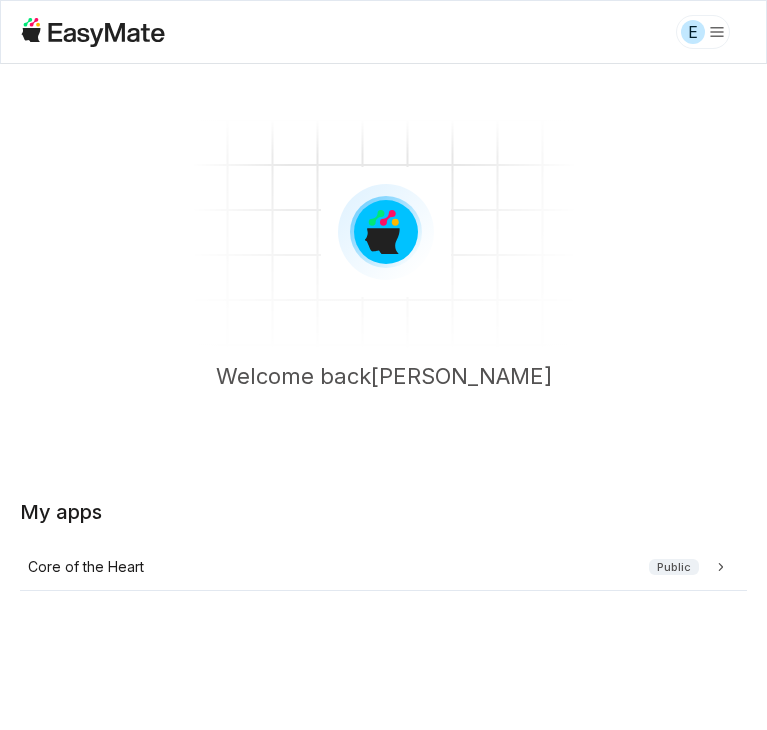 scroll, scrollTop: 0, scrollLeft: 0, axis: both 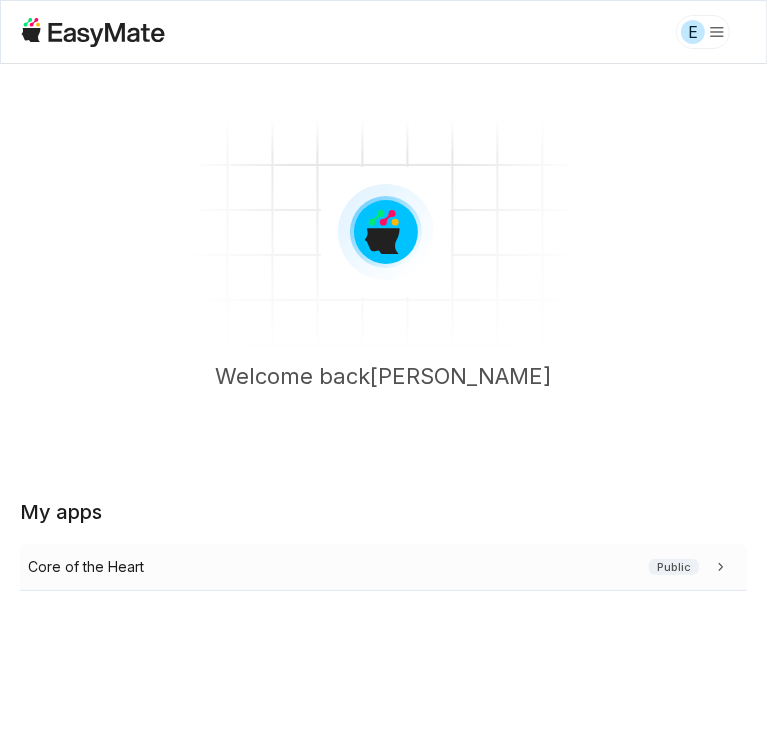 click on "Core of the Heart" at bounding box center (86, 567) 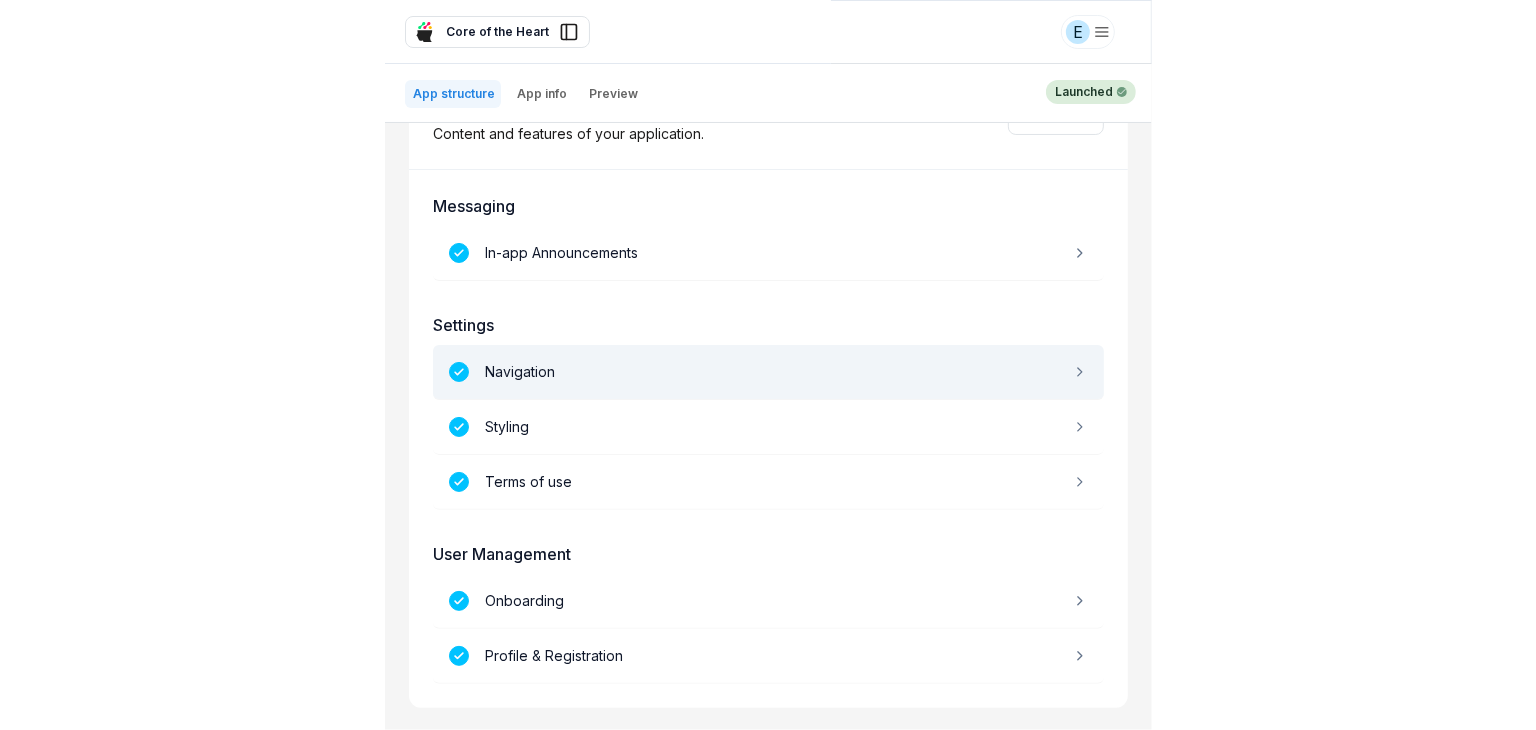 scroll, scrollTop: 0, scrollLeft: 0, axis: both 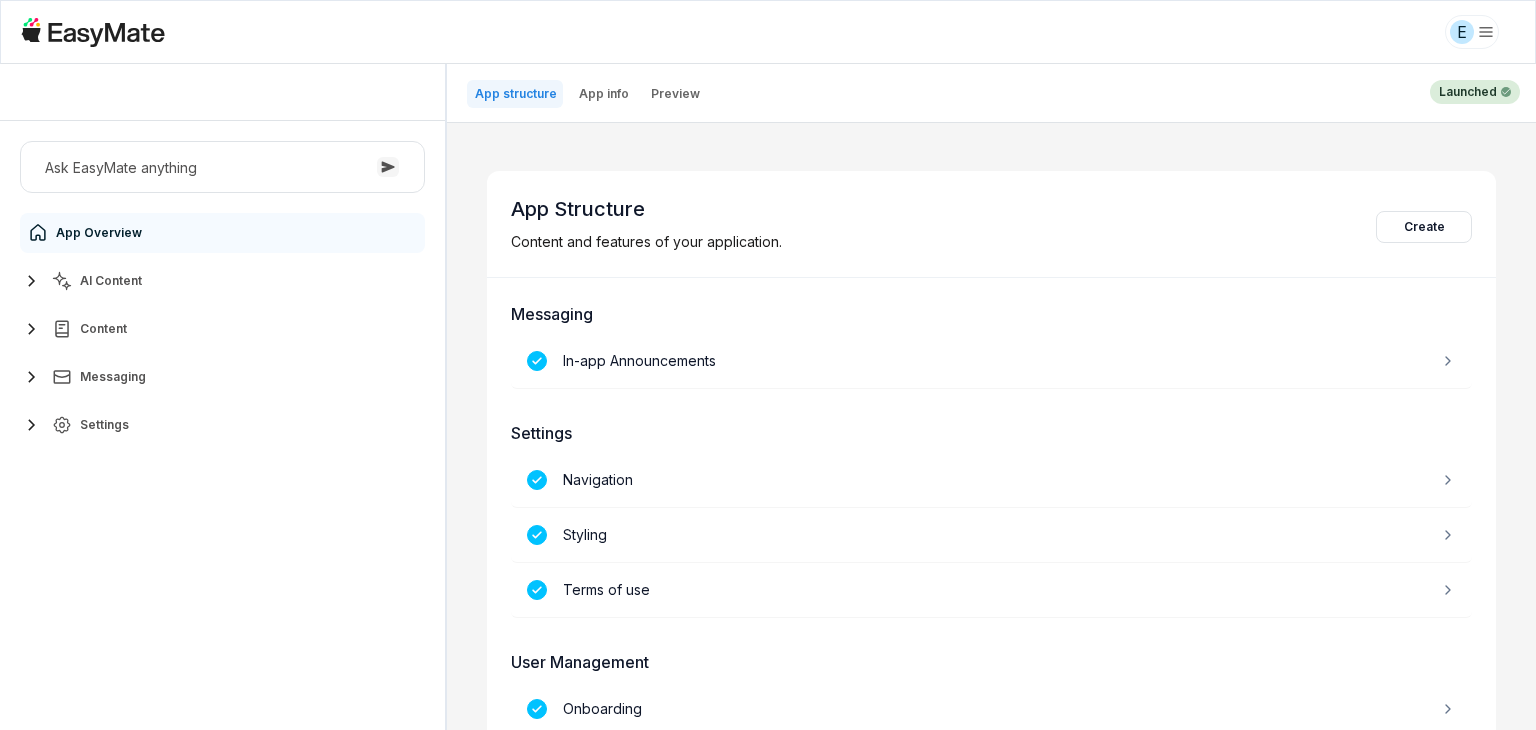 click on "AI Content" at bounding box center (111, 281) 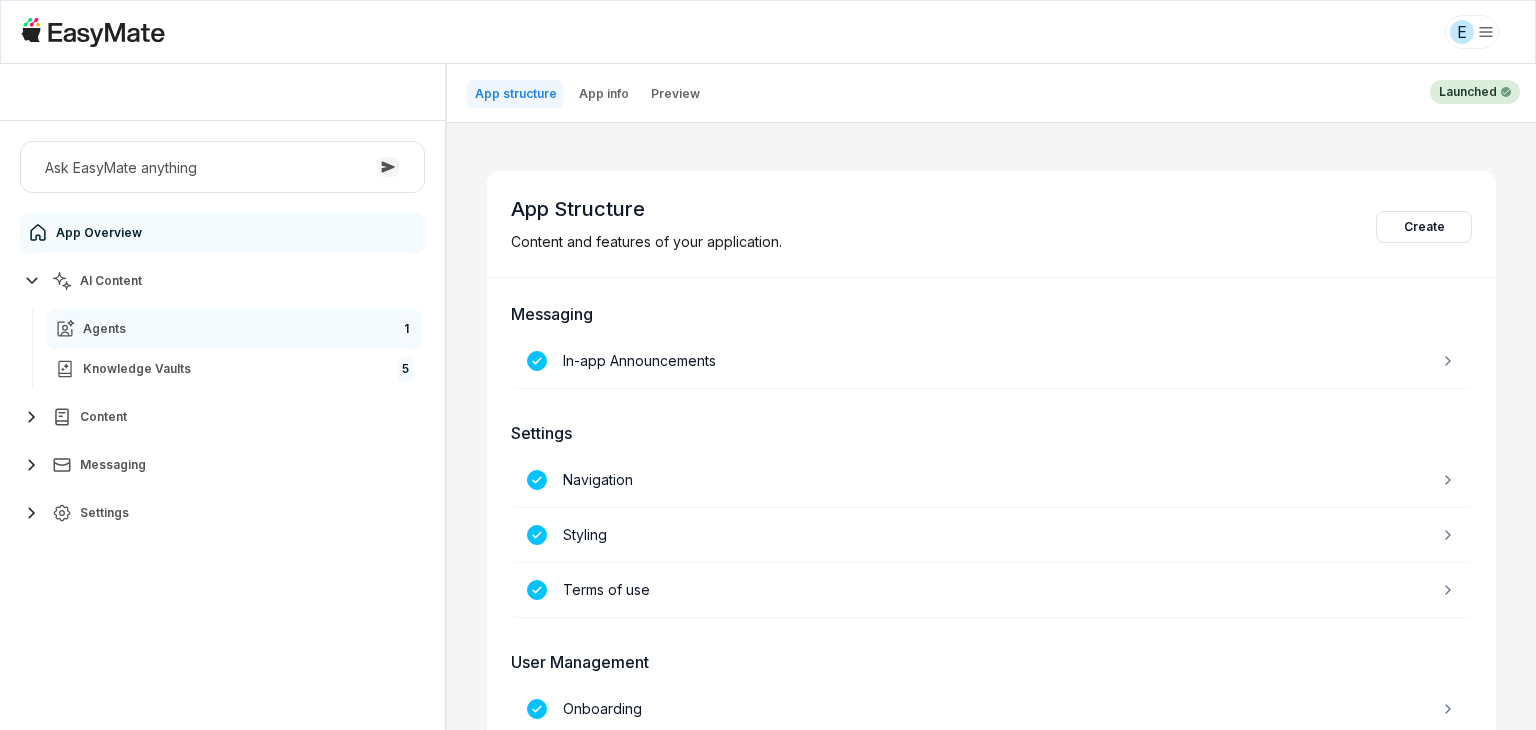 click on "Agents 1" at bounding box center [234, 329] 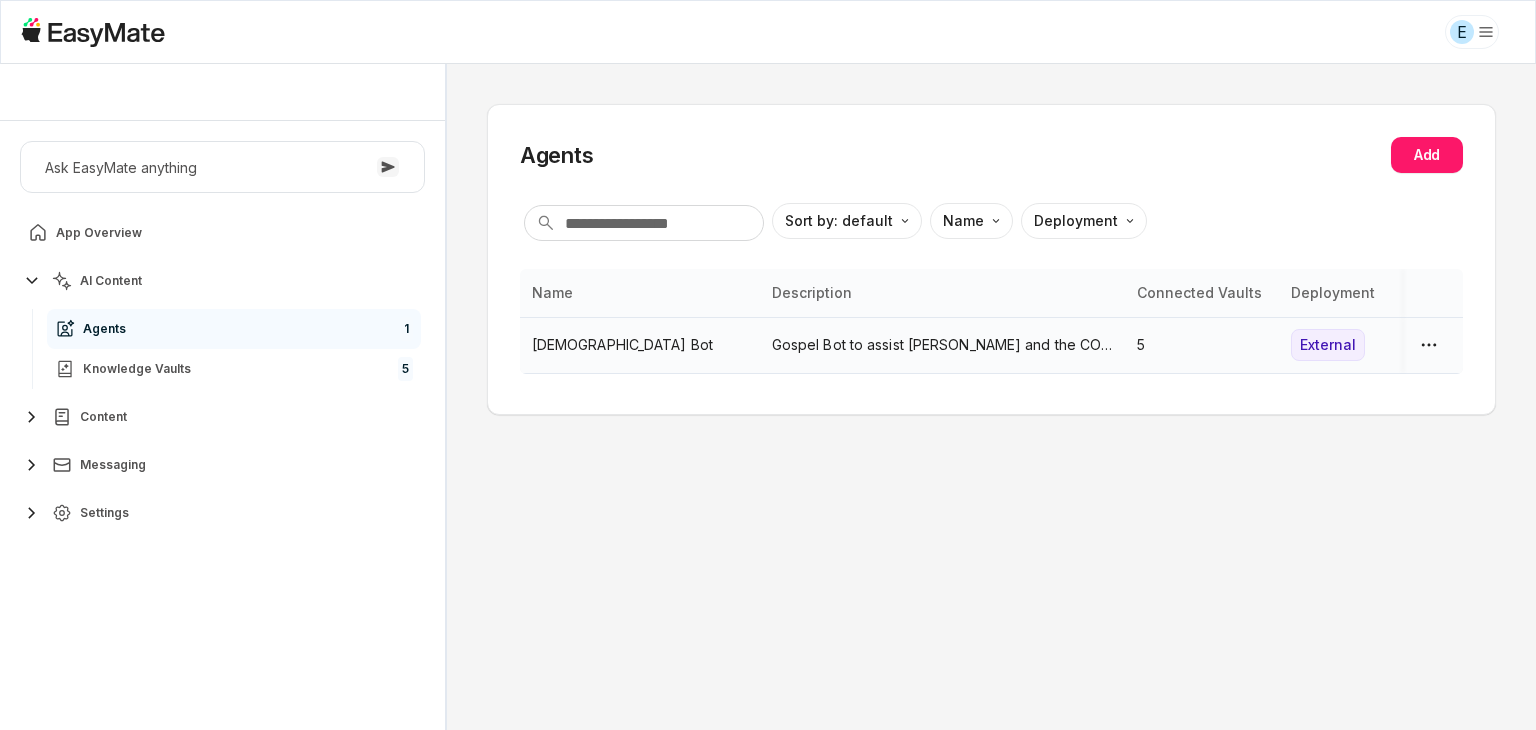 click on "[DEMOGRAPHIC_DATA] Bot" at bounding box center (640, 345) 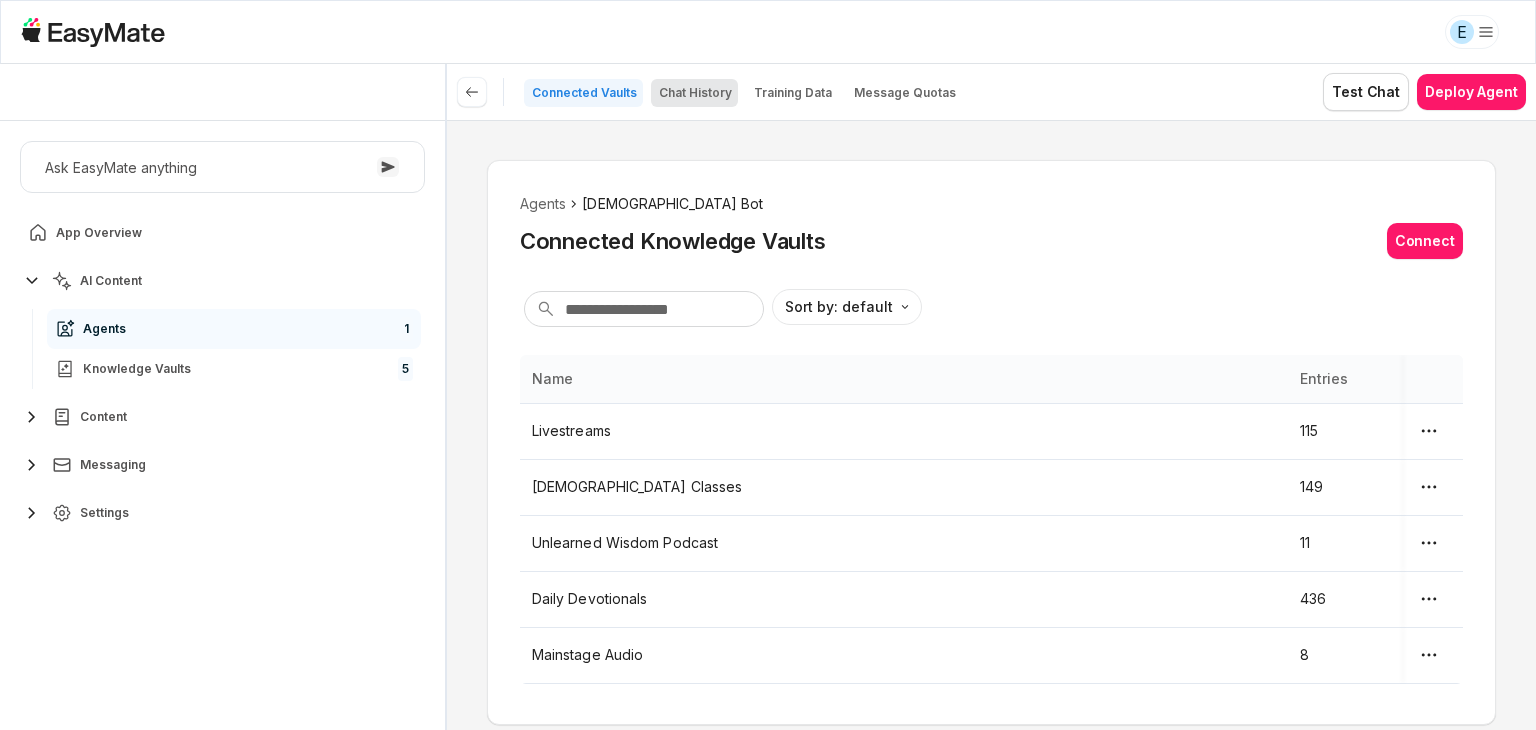 click on "Chat History" at bounding box center [695, 93] 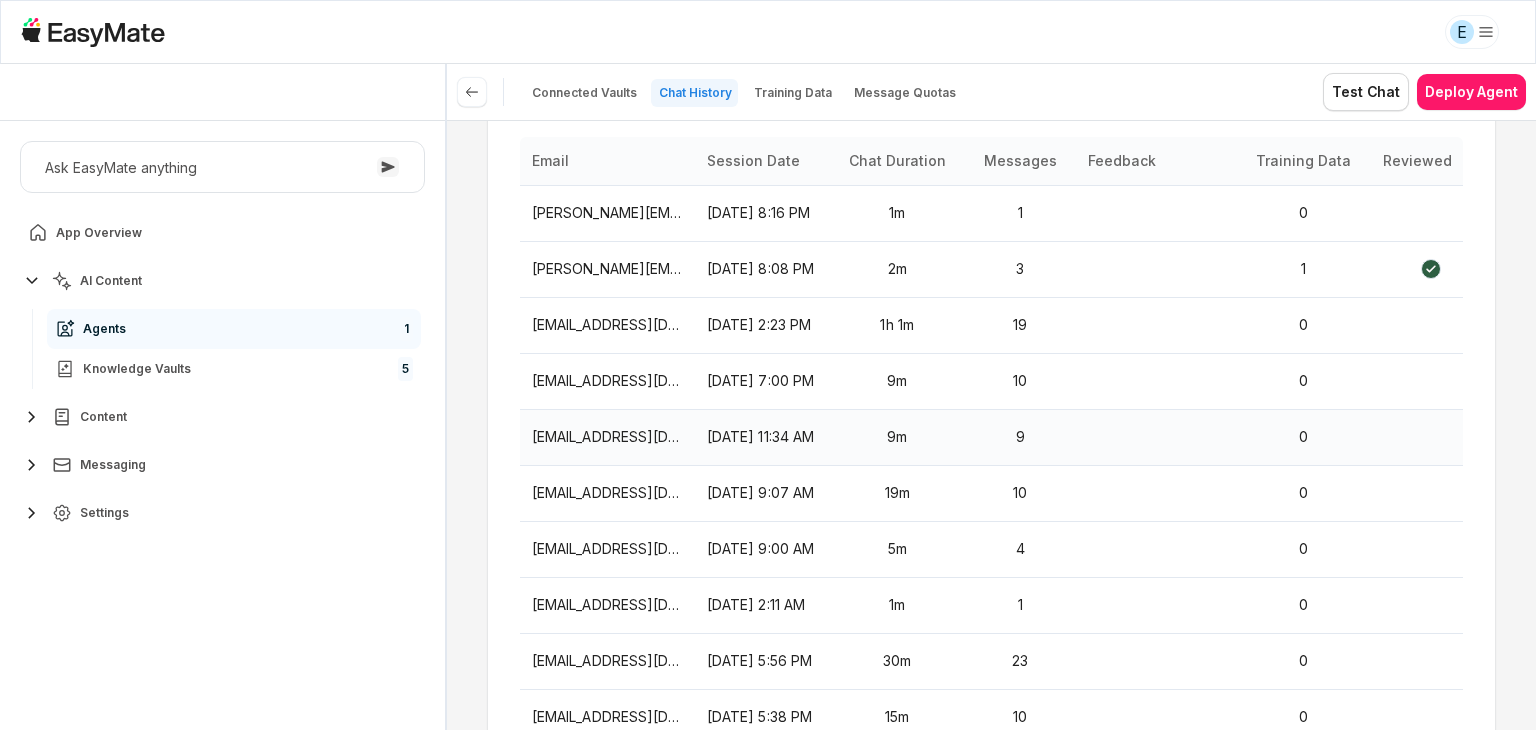 scroll, scrollTop: 212, scrollLeft: 0, axis: vertical 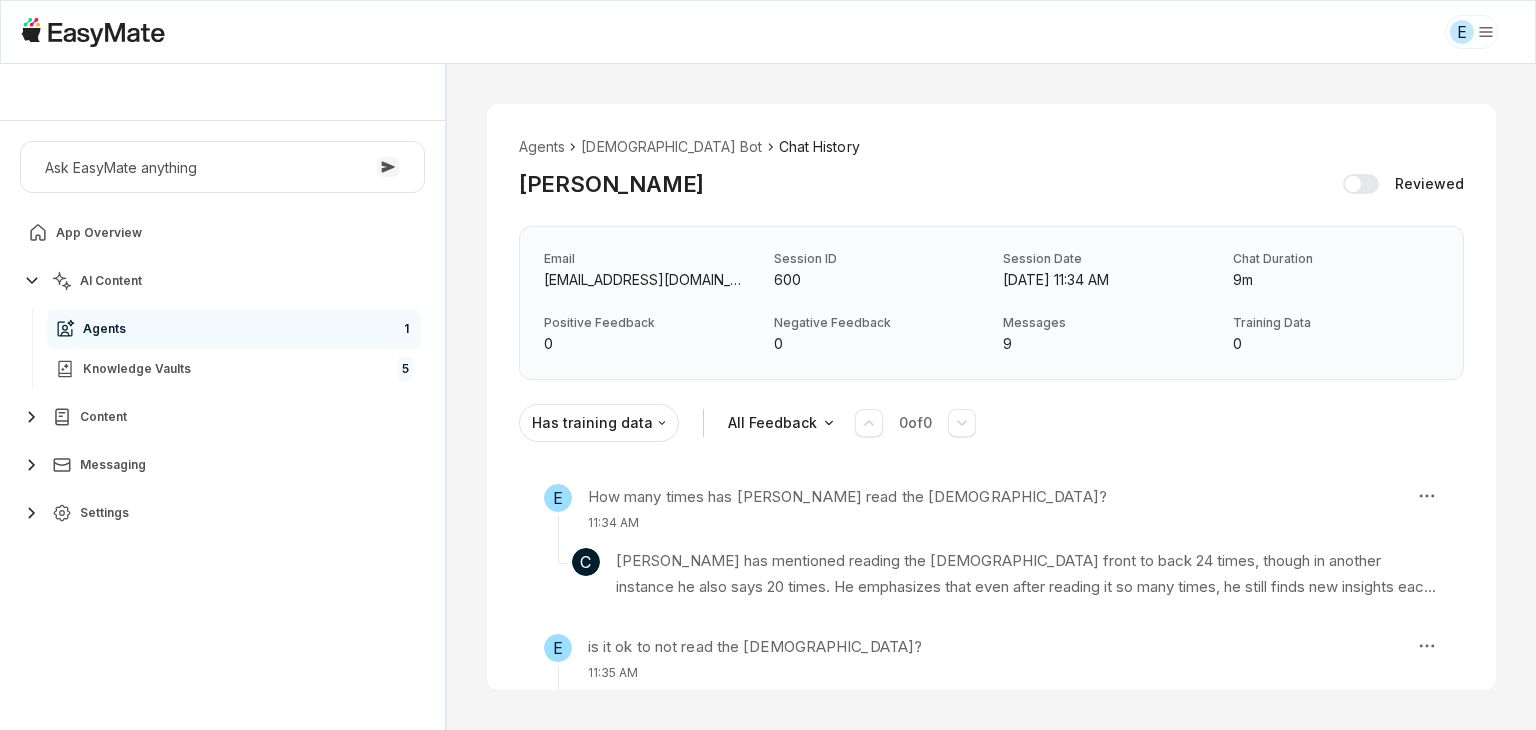 type on "*" 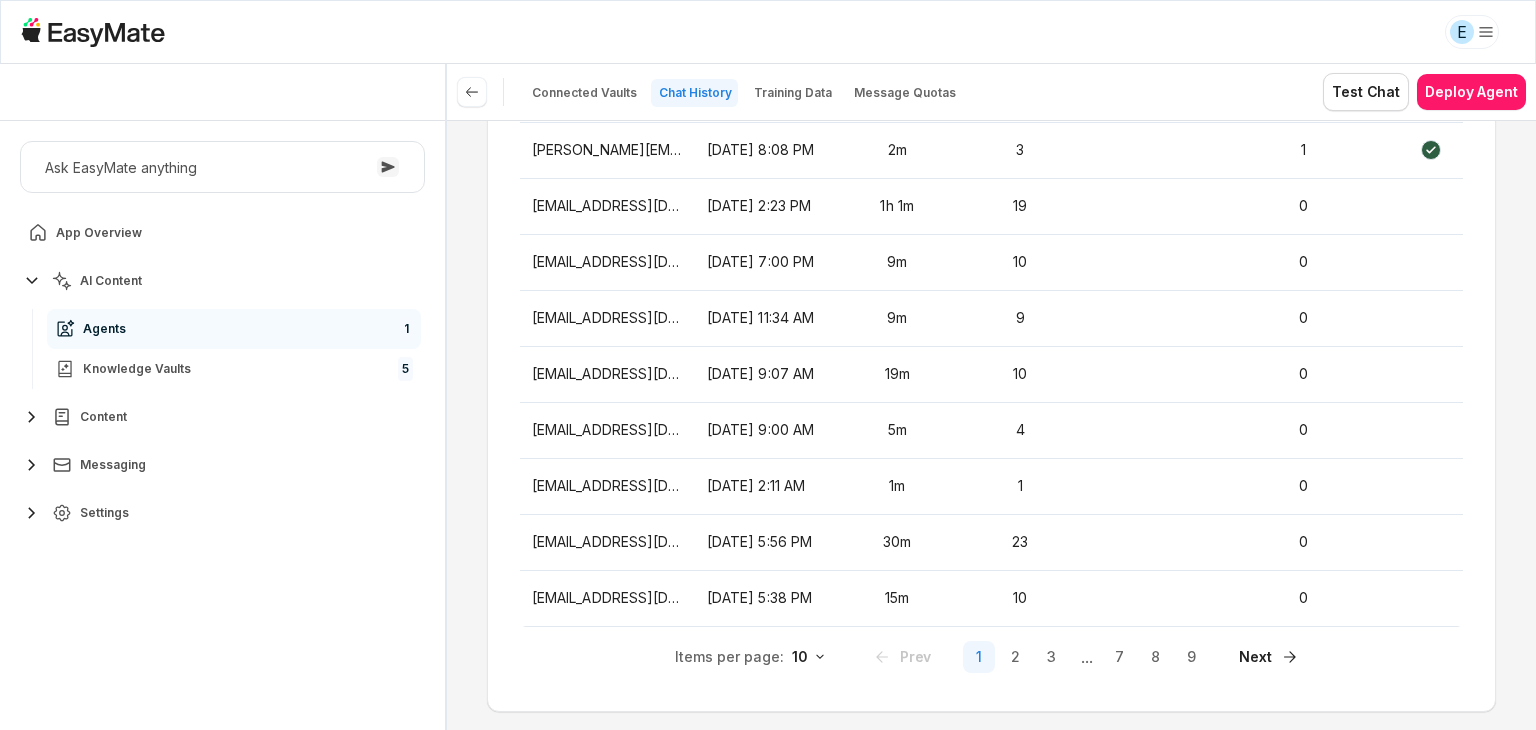 scroll, scrollTop: 358, scrollLeft: 0, axis: vertical 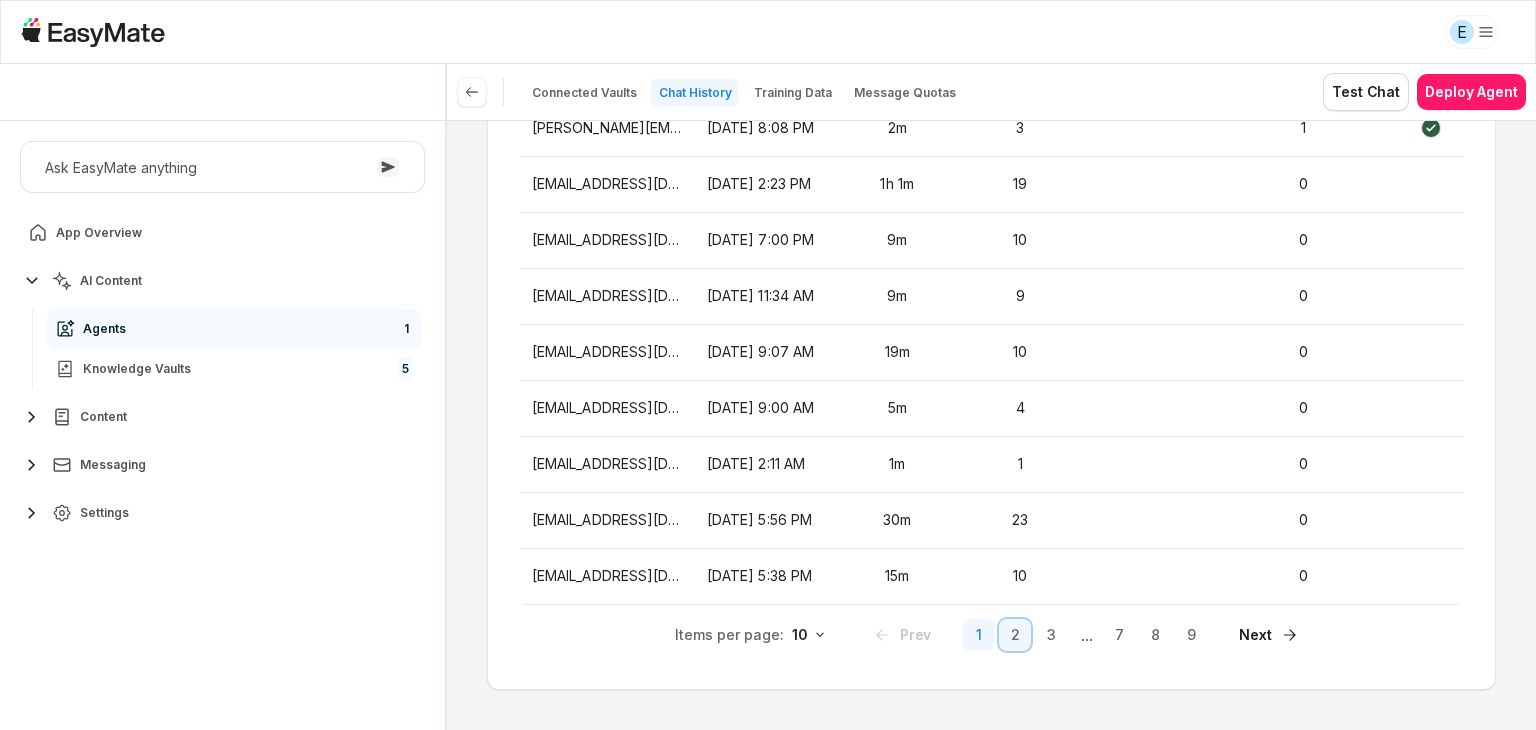 click on "2" at bounding box center (1015, 635) 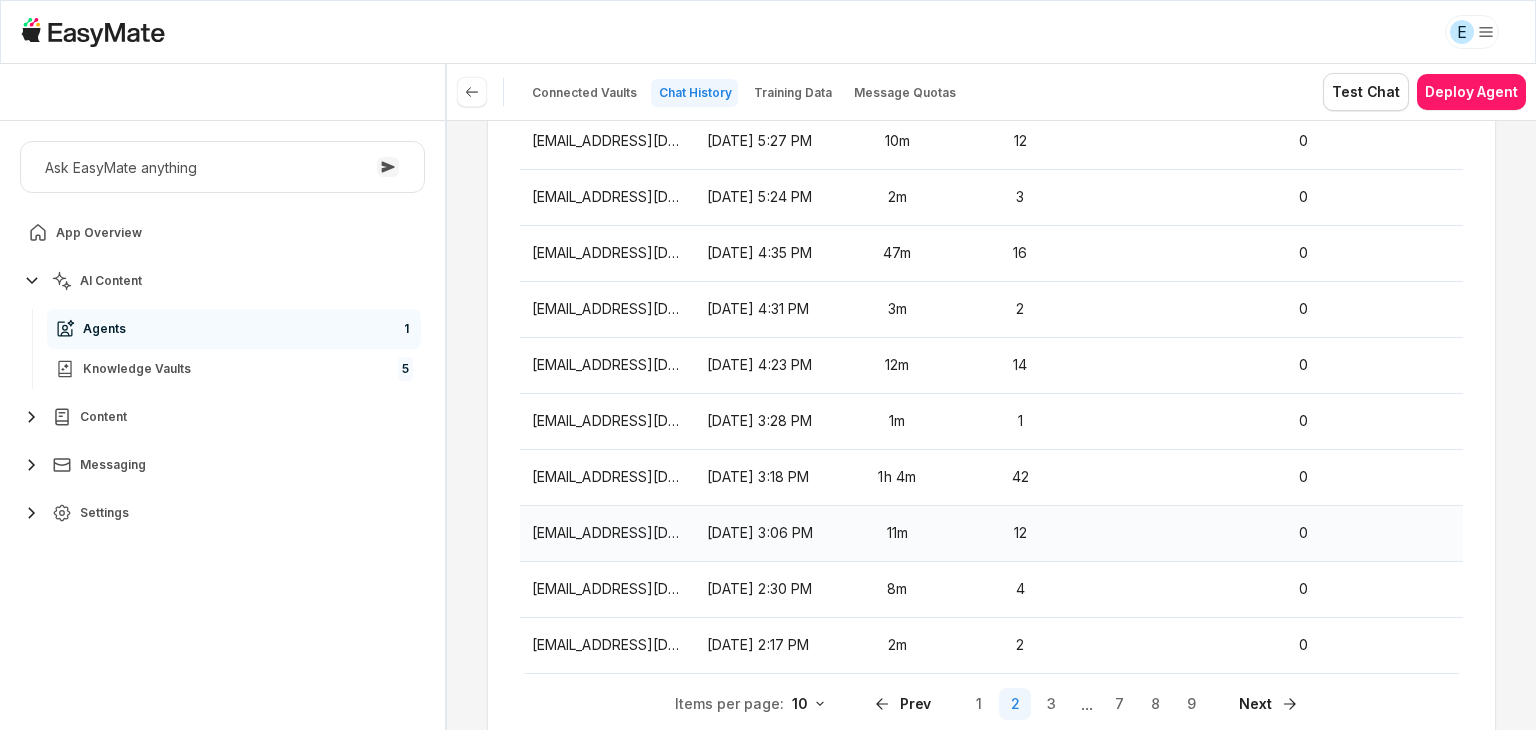 scroll, scrollTop: 358, scrollLeft: 0, axis: vertical 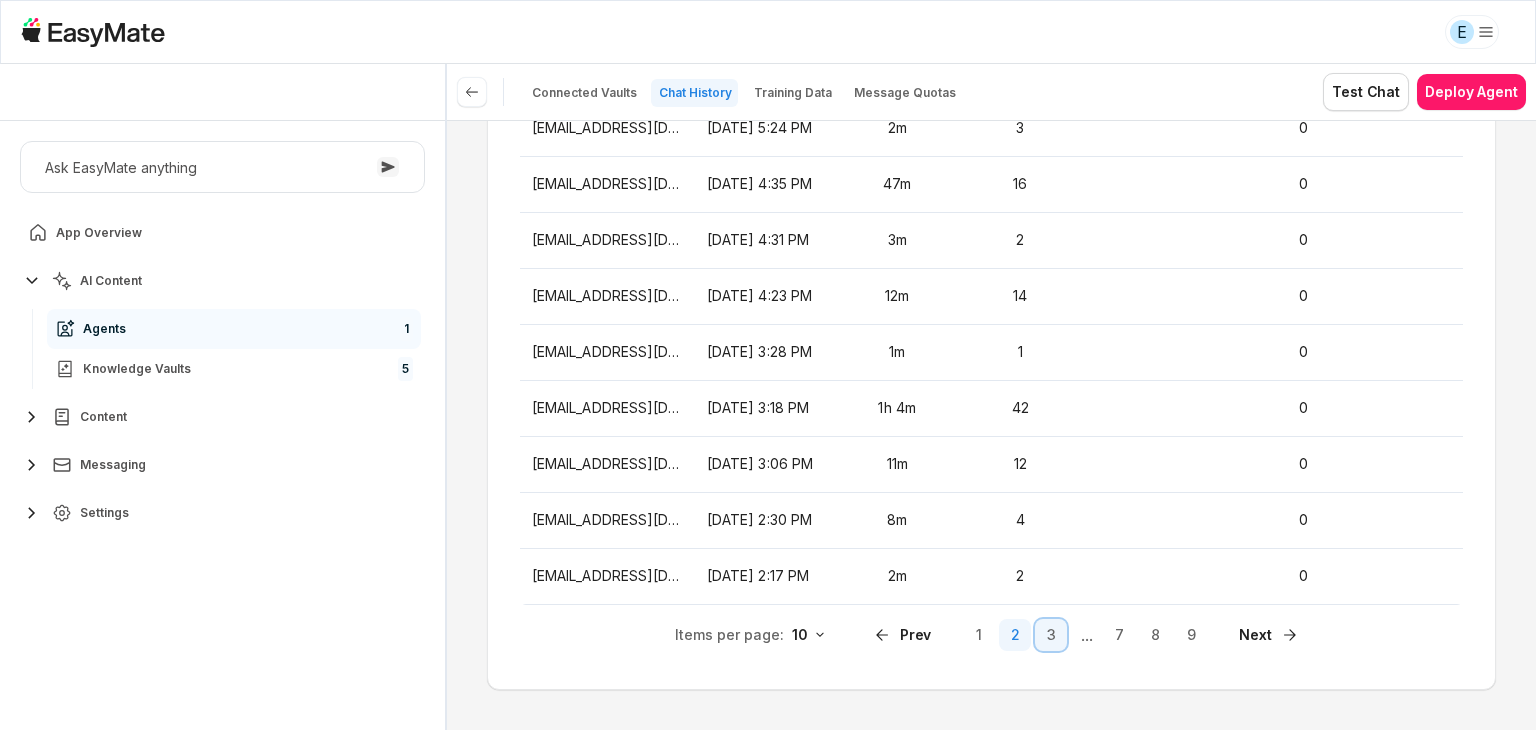 click on "3" at bounding box center (1051, 635) 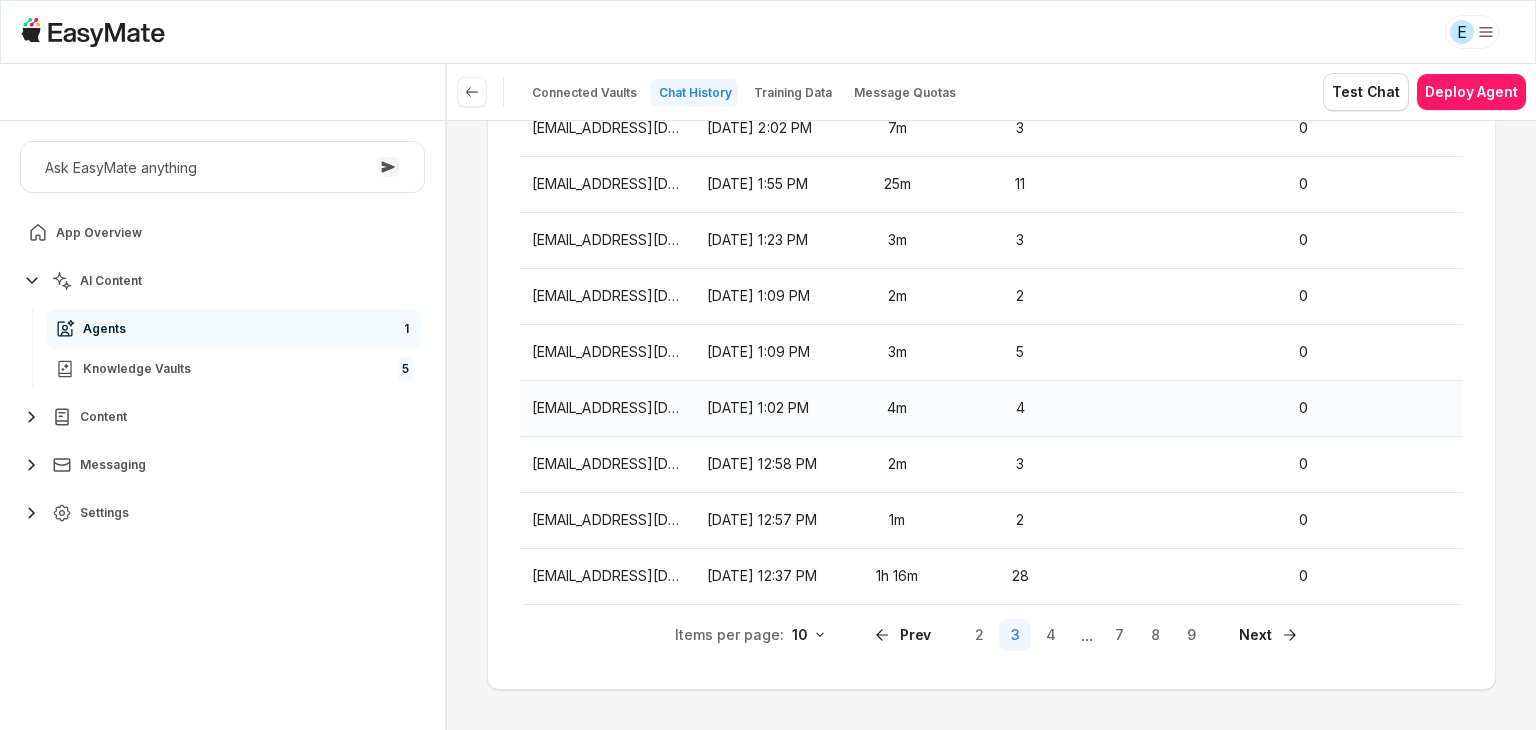 scroll, scrollTop: 0, scrollLeft: 0, axis: both 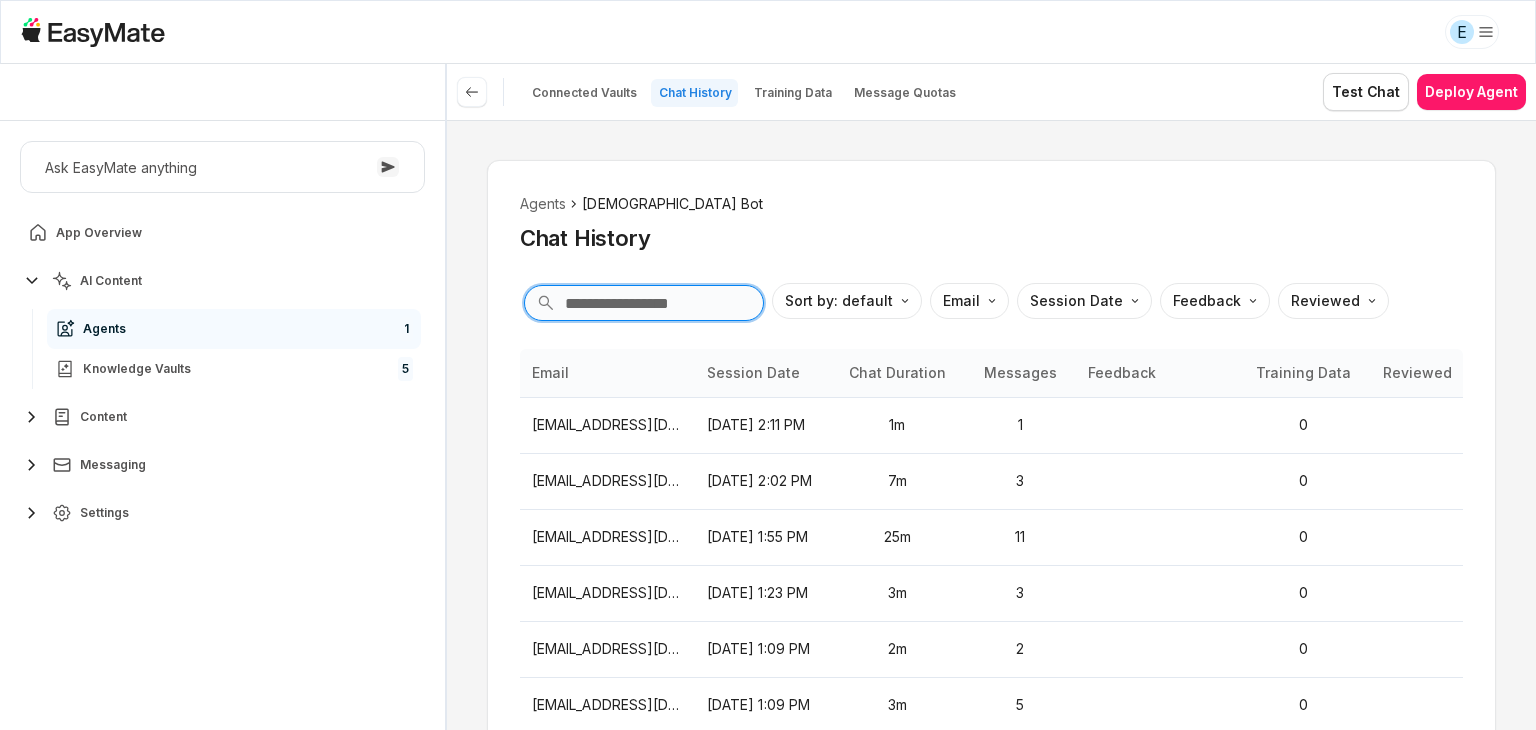 click at bounding box center (644, 303) 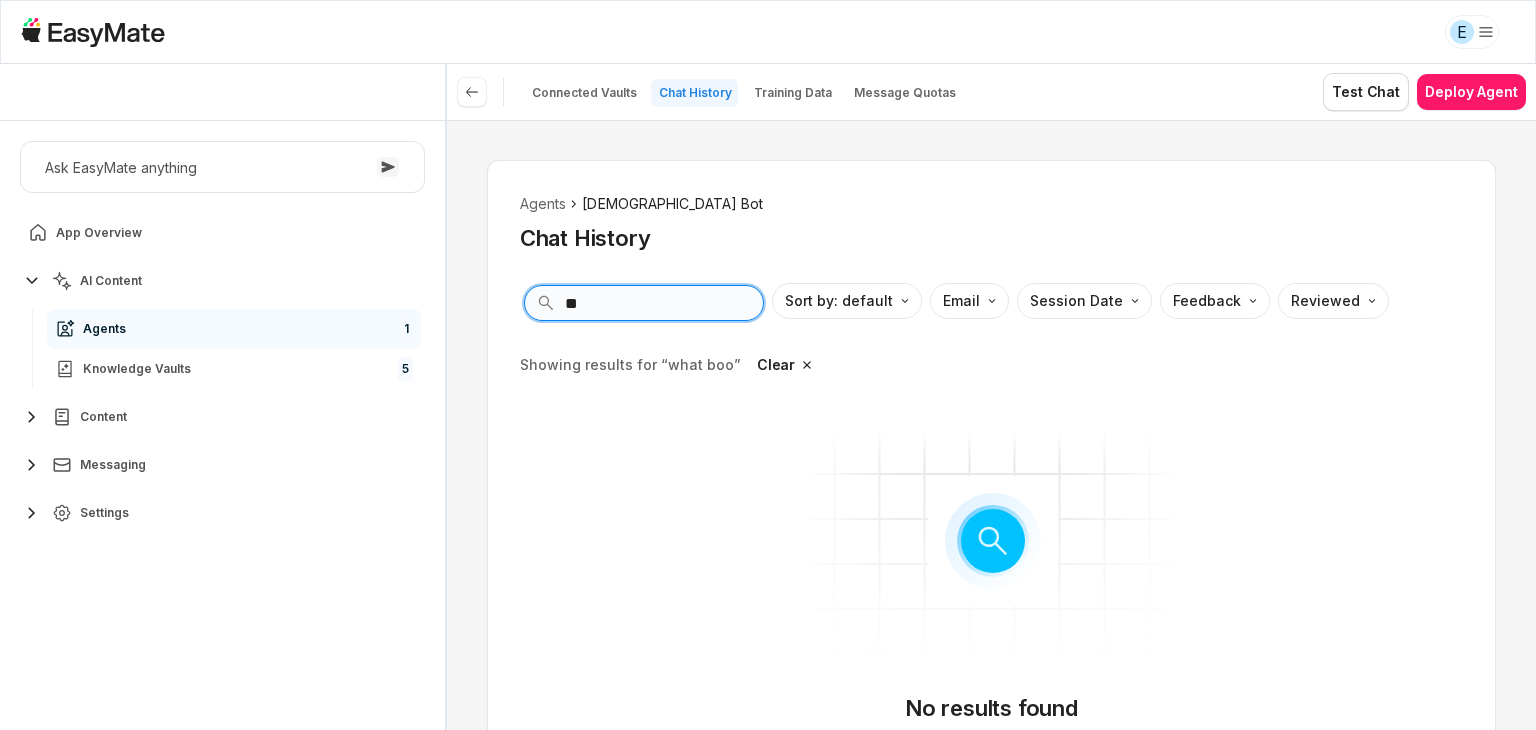 type on "*" 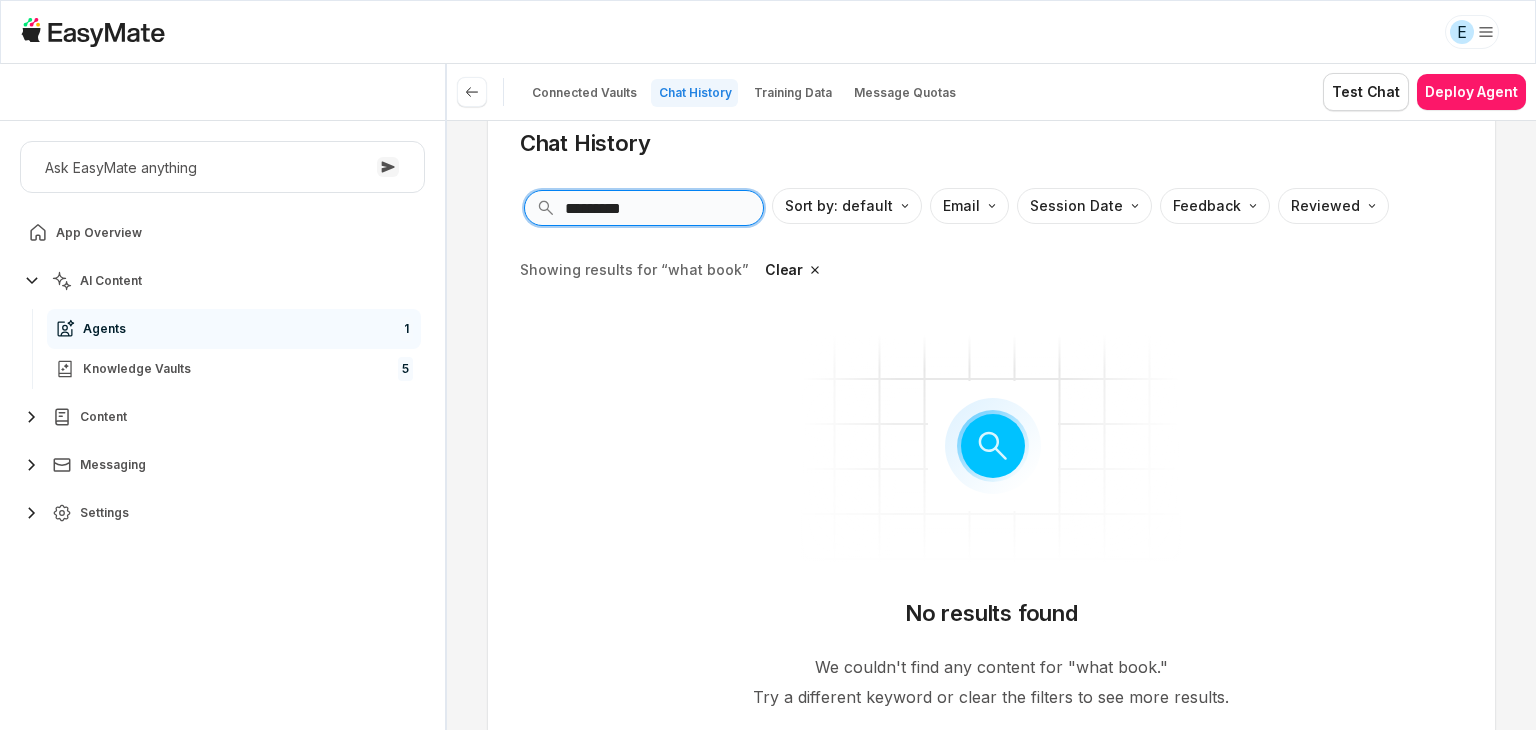 scroll, scrollTop: 104, scrollLeft: 0, axis: vertical 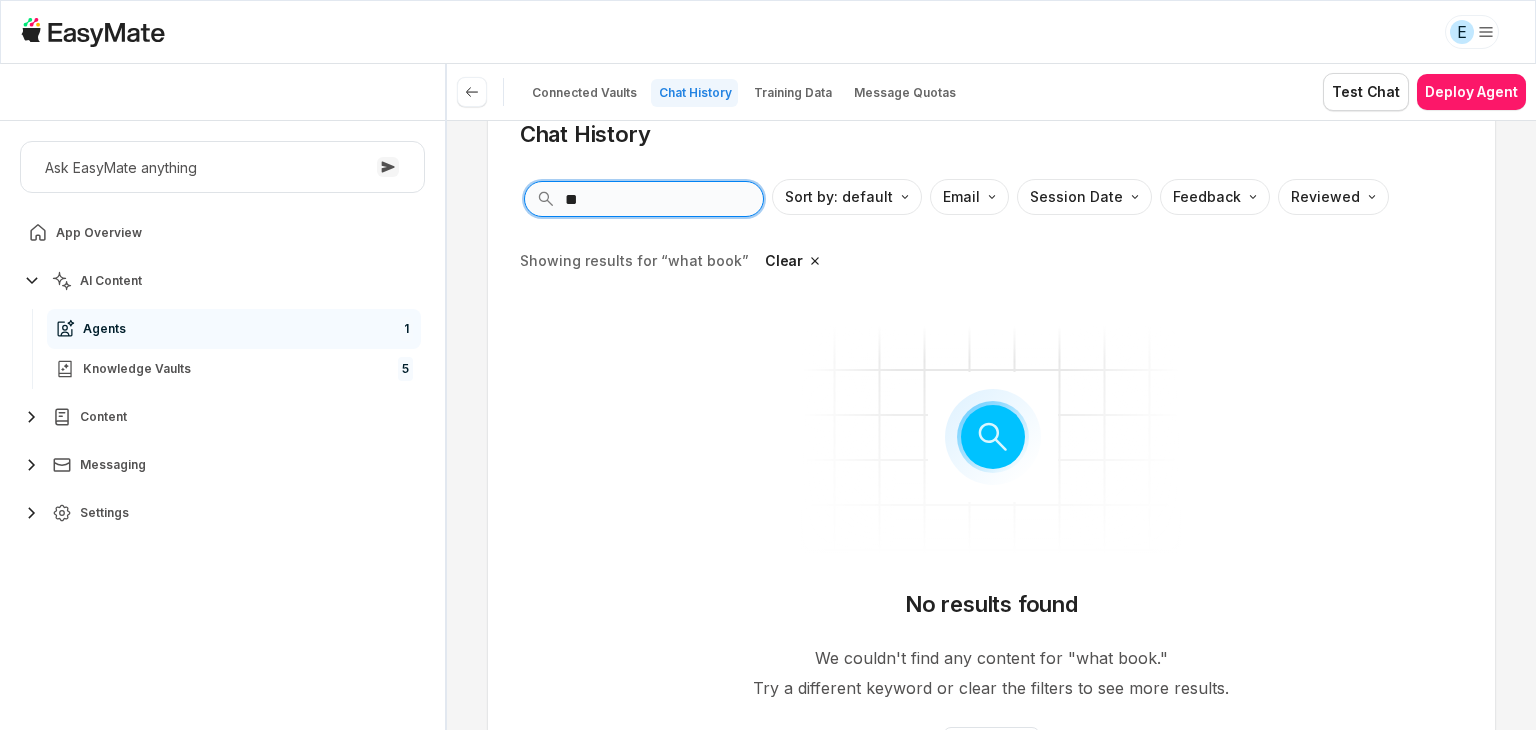 type on "*" 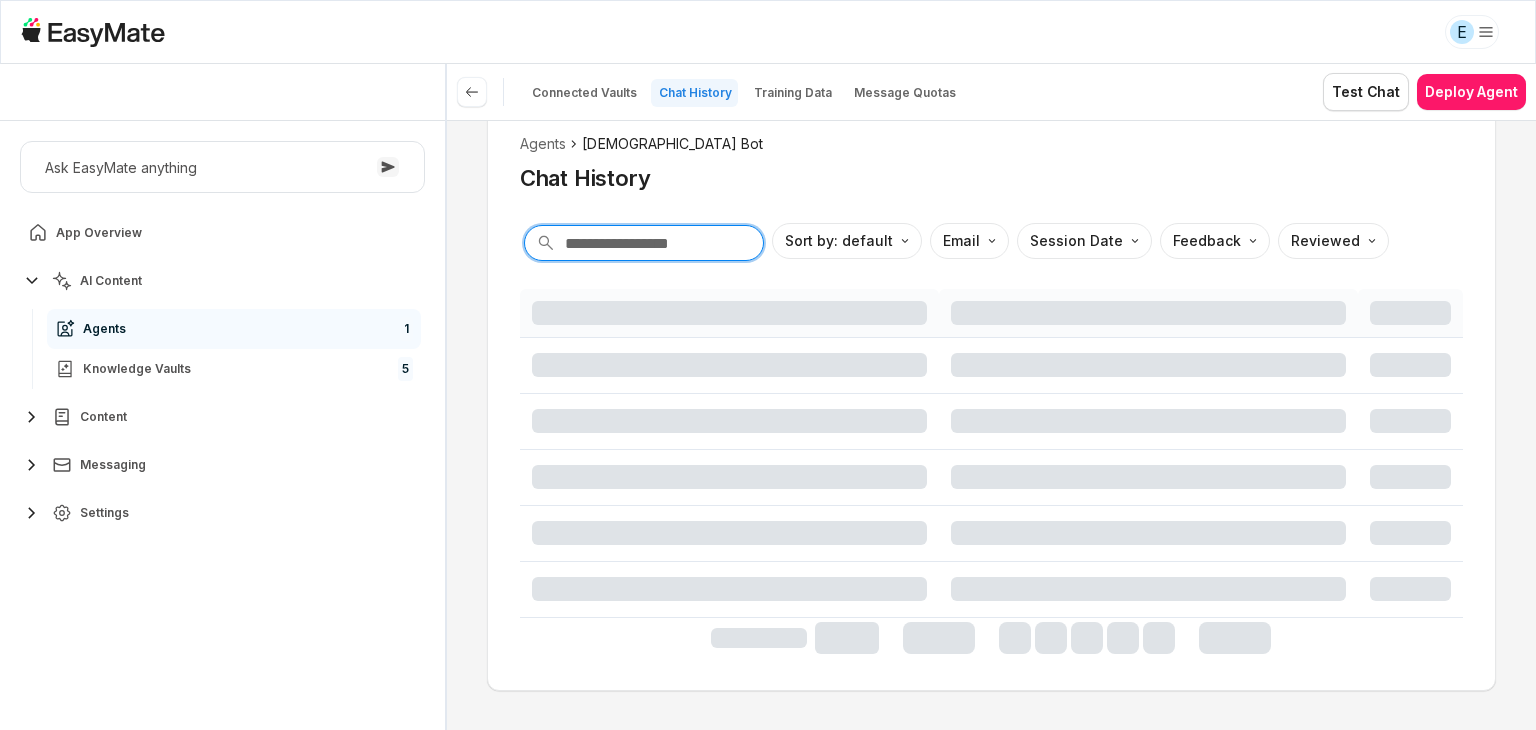scroll, scrollTop: 104, scrollLeft: 0, axis: vertical 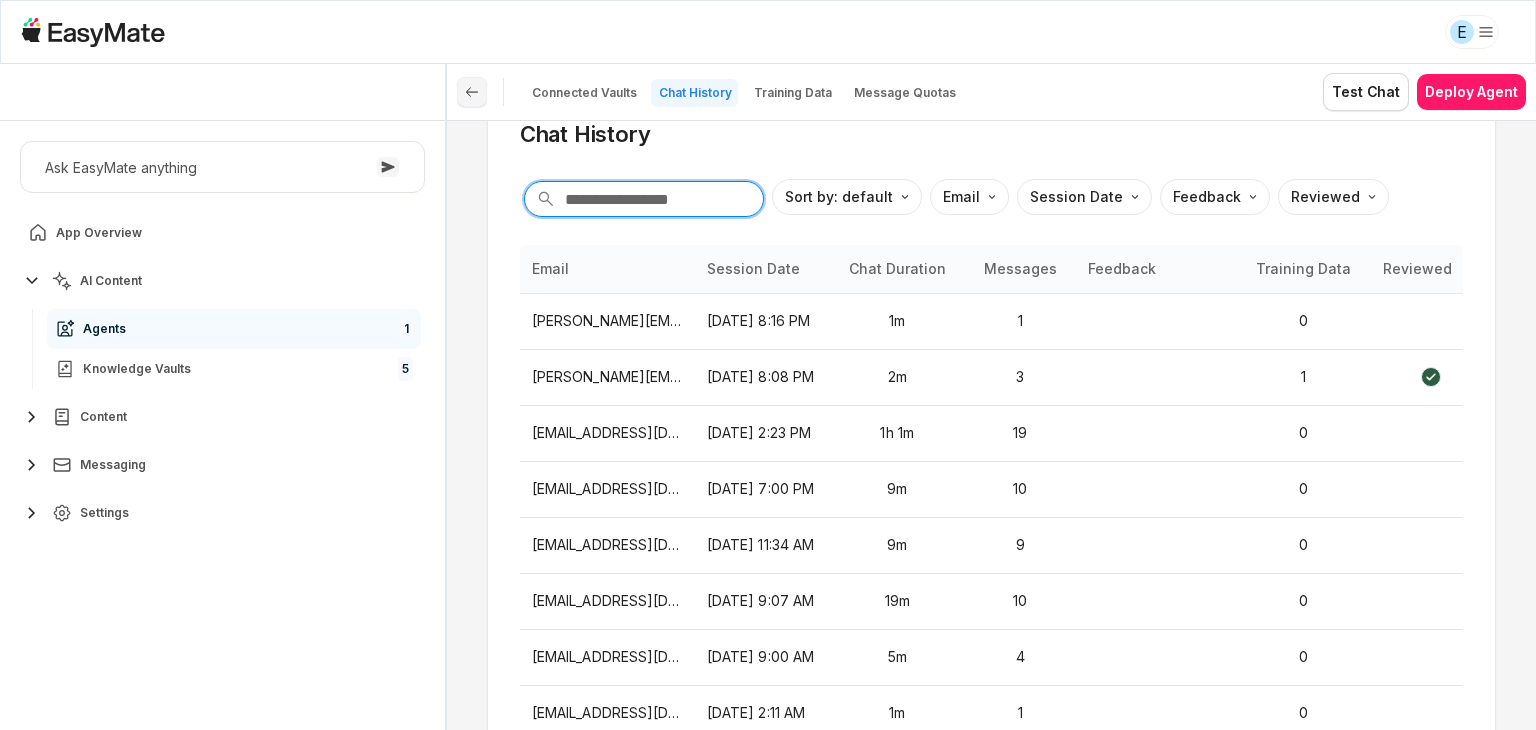 type 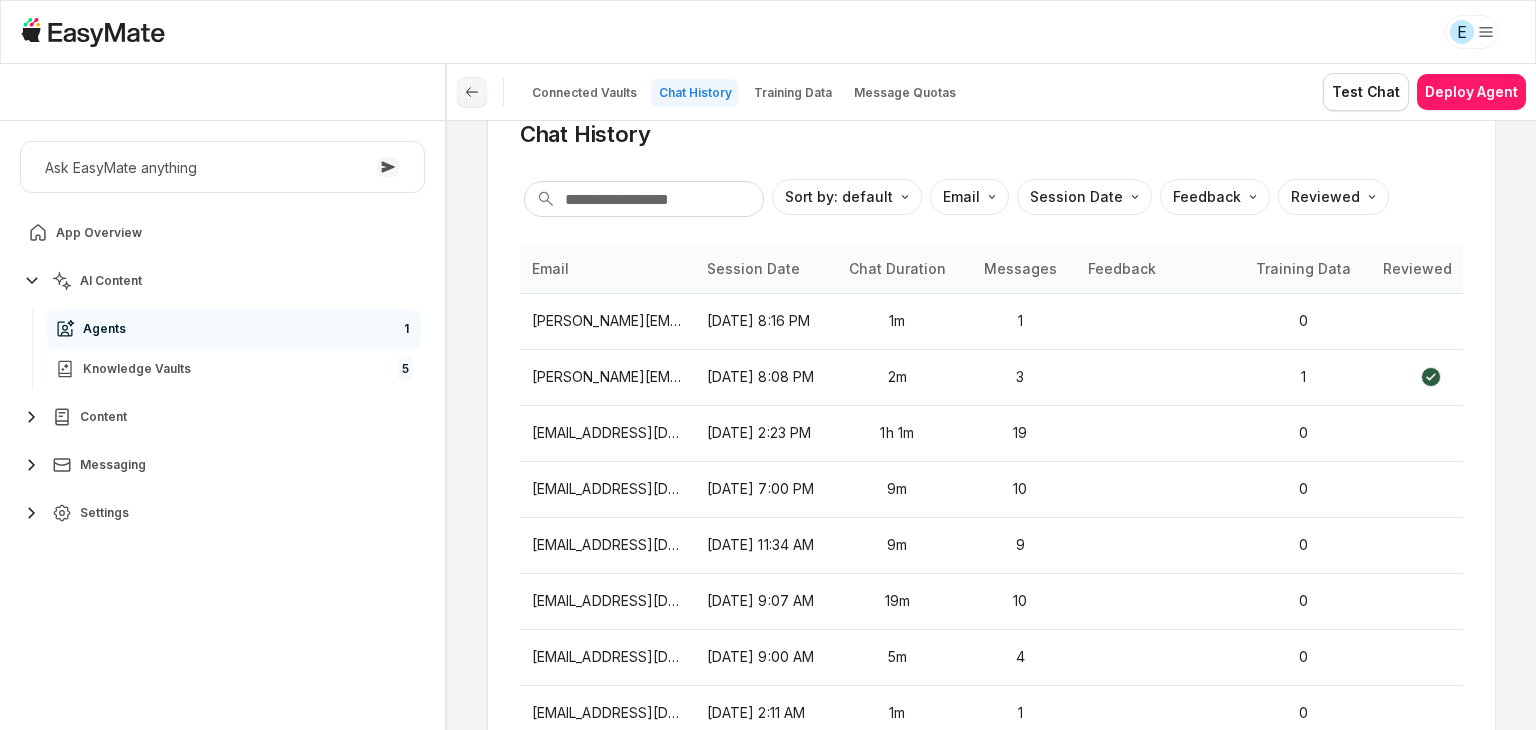 click at bounding box center [472, 92] 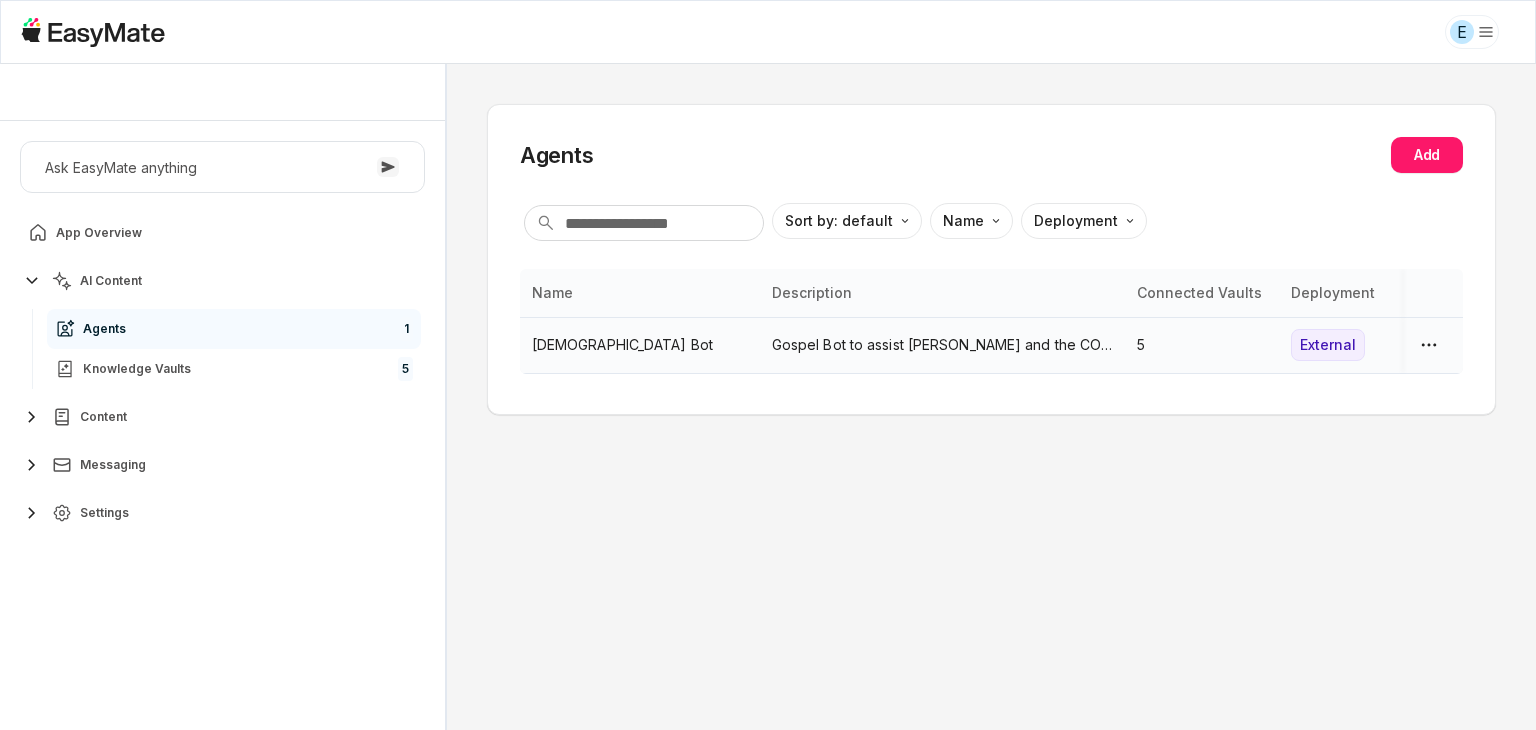 click on "[DEMOGRAPHIC_DATA] Bot" at bounding box center (640, 345) 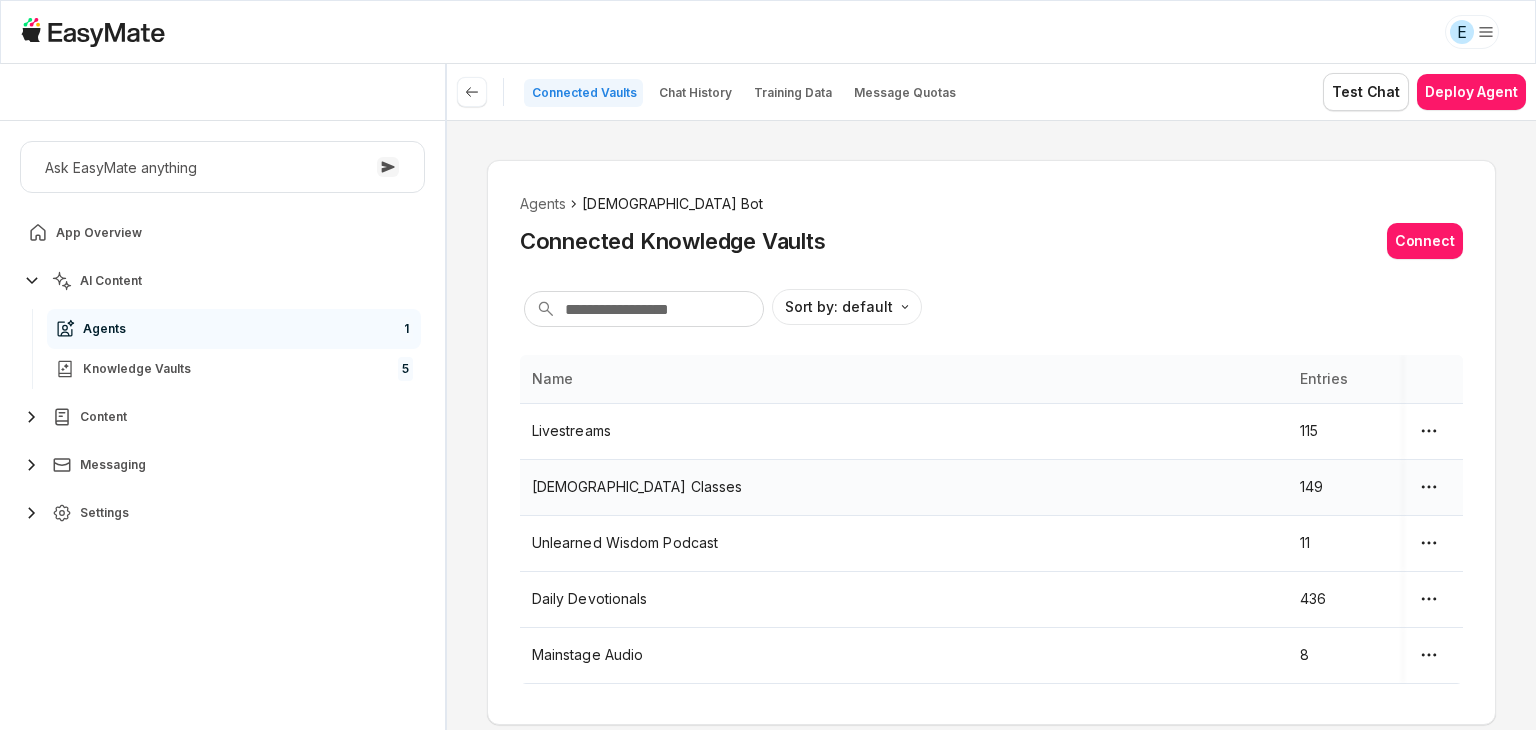 scroll, scrollTop: 40, scrollLeft: 0, axis: vertical 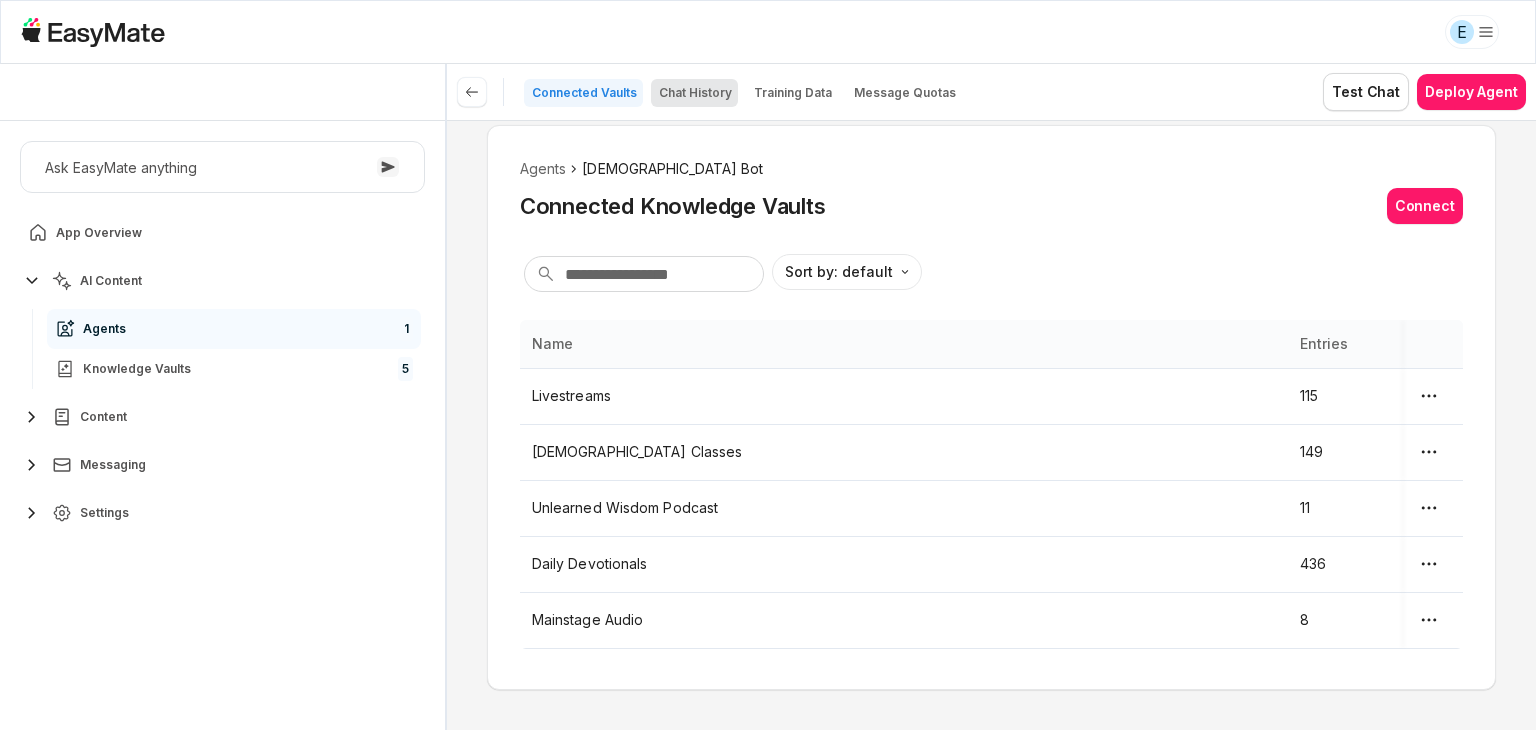 click on "Chat History" at bounding box center [694, 93] 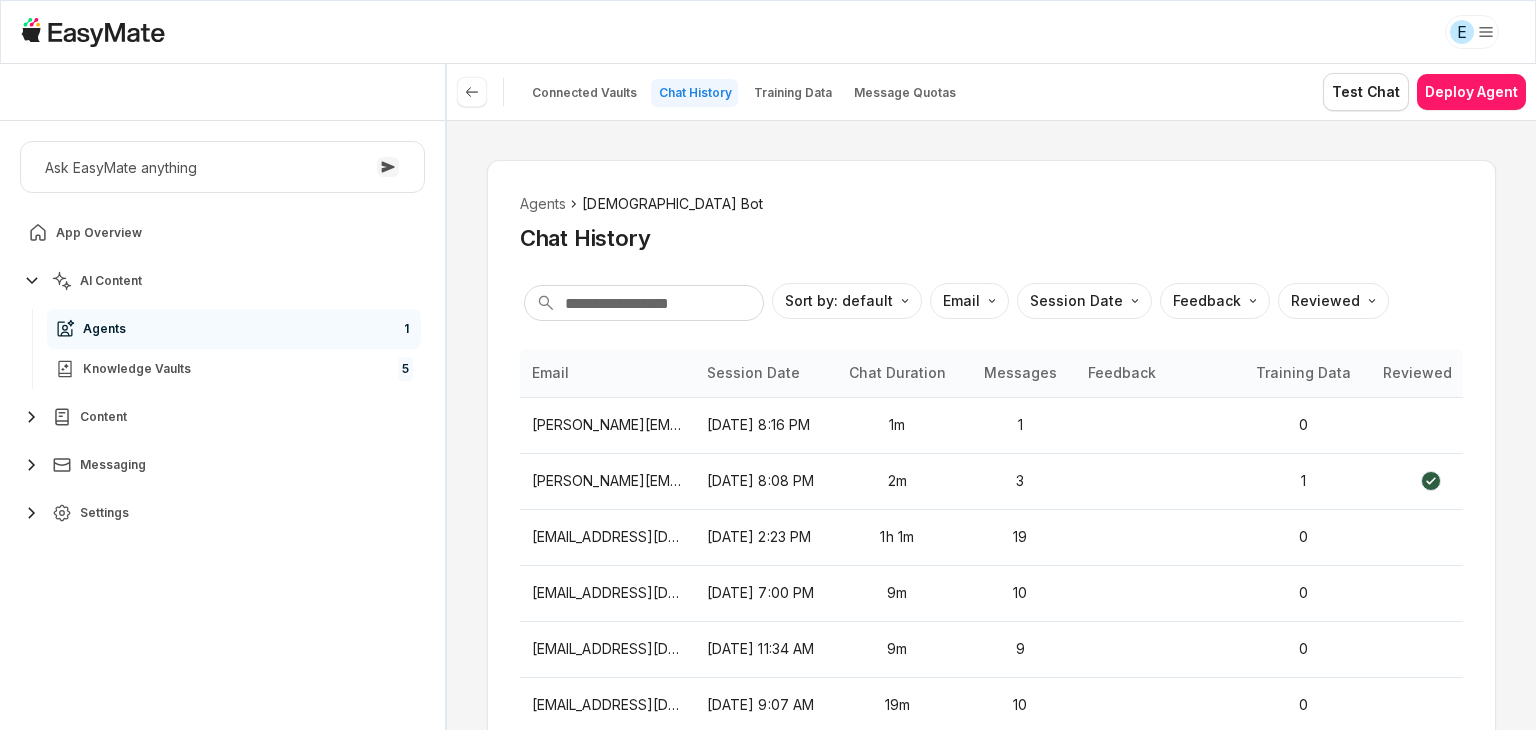scroll, scrollTop: 104, scrollLeft: 0, axis: vertical 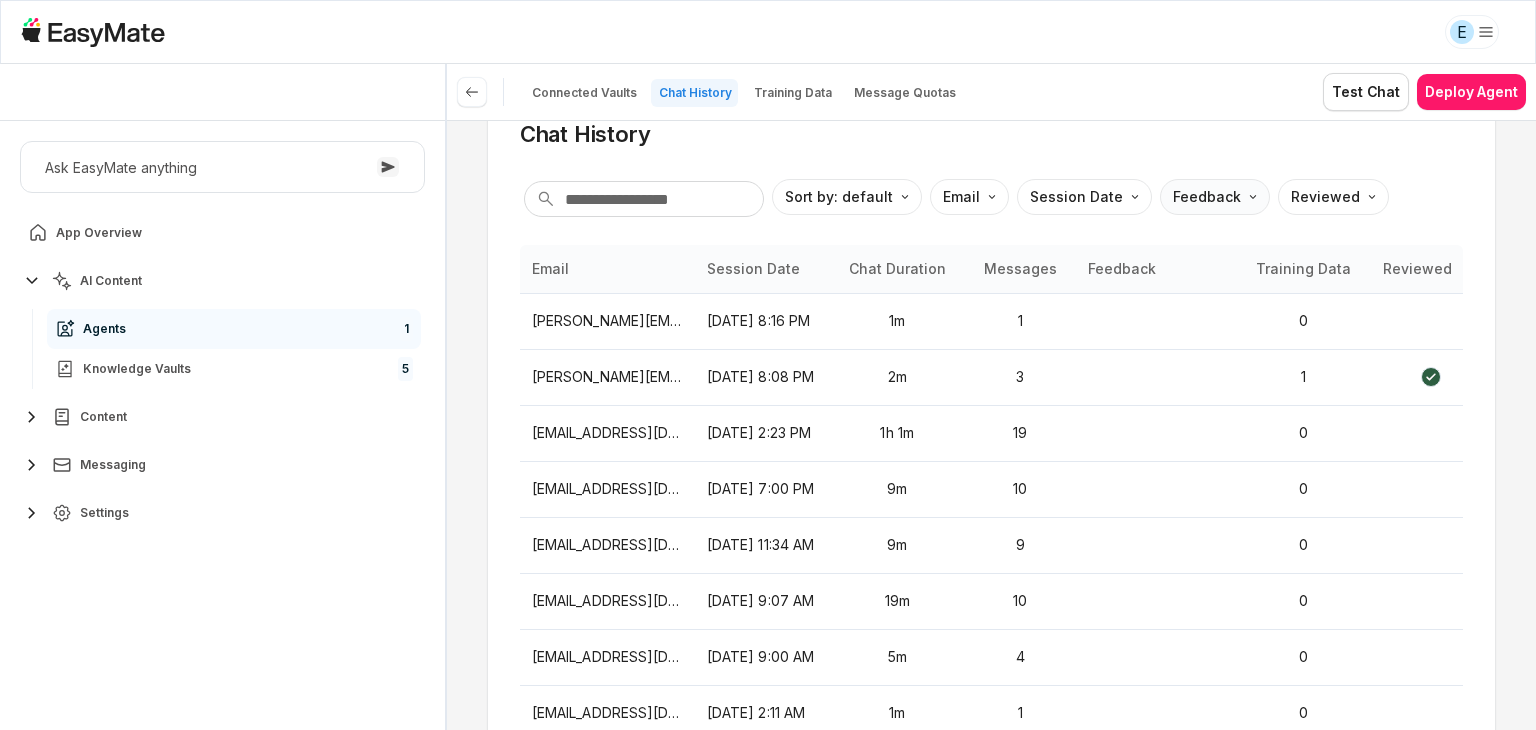 click on "E Core of the Heart Ask EasyMate anything App Overview AI Content Agents 1 Knowledge Vaults 5 Content Messaging Settings B How can I help you [DATE]? Scroll to bottom Send Connected Vaults Chat History Training Data Message Quotas Test Chat Deploy Agent Agents Gospel Bot Chat History Sort by: default Direction Email Session Date Feedback Reviewed Email Session Date Chat Duration Messages Feedback Training Data Reviewed [PERSON_NAME][EMAIL_ADDRESS][DOMAIN_NAME] [DATE] 8:16 PM 1m 1 0 [PERSON_NAME][EMAIL_ADDRESS][DOMAIN_NAME] [DATE] 8:08 PM  2m 3 1 [EMAIL_ADDRESS][DOMAIN_NAME] [DATE] 2:23 PM 1h 1m 19 0 [EMAIL_ADDRESS][DOMAIN_NAME] [DATE] 7:00 PM  9m 10 0 [EMAIL_ADDRESS][DOMAIN_NAME] [DATE] 11:34 AM  9m 9 0 [EMAIL_ADDRESS][DOMAIN_NAME] [DATE] 9:07 AM  19m 10 0 [EMAIL_ADDRESS][DOMAIN_NAME] [DATE] 9:00 AM  5m 4 0 [EMAIL_ADDRESS][DOMAIN_NAME] [DATE] 2:11 AM 1m 1 0 [EMAIL_ADDRESS][DOMAIN_NAME] [DATE] 5:56 PM  30m 23 0 [EMAIL_ADDRESS][DOMAIN_NAME] [DATE] 5:38 PM  15m 10 0 Items per page: 10 Prev 1 2 3 ... 7 8 9 Next" at bounding box center [768, 365] 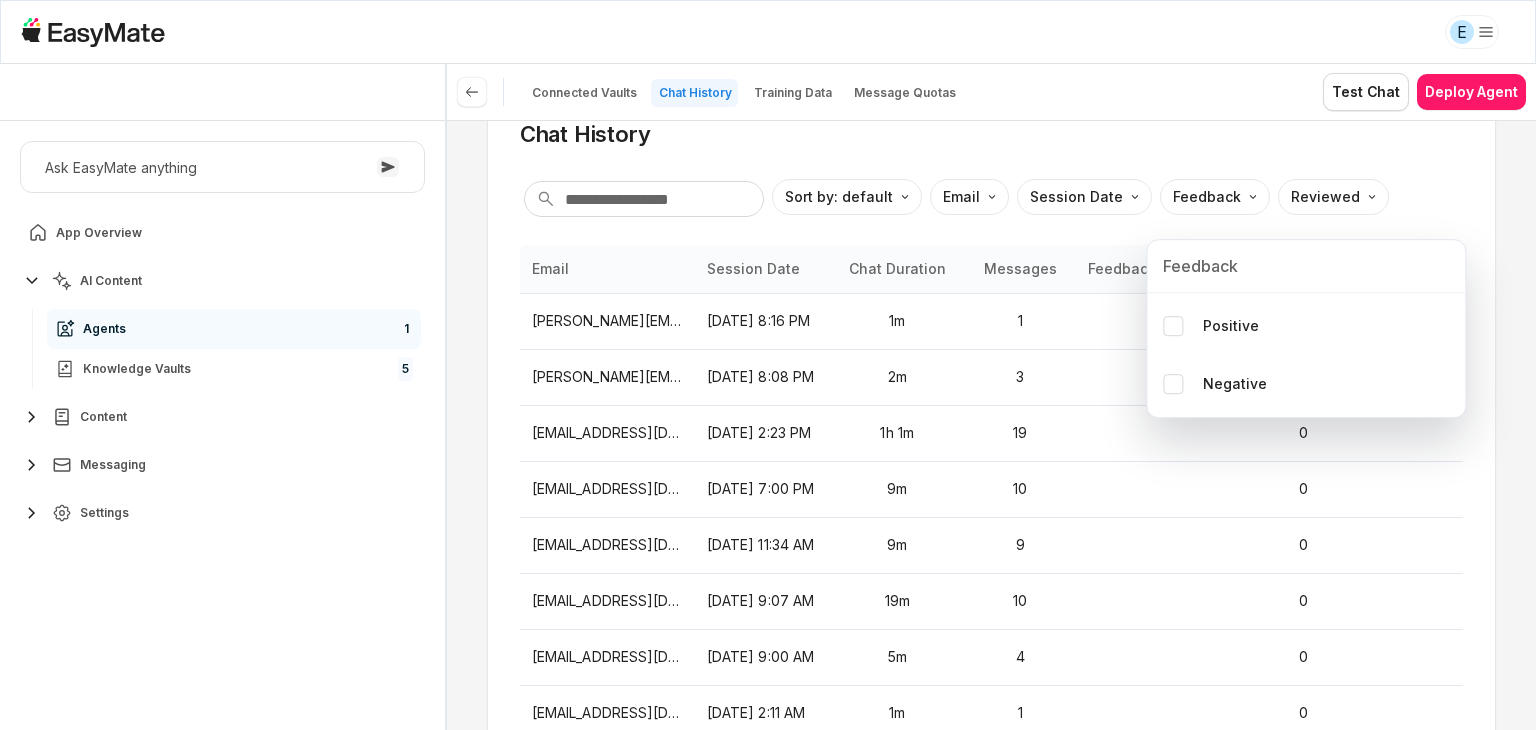 click on "E Core of the Heart Ask EasyMate anything App Overview AI Content Agents 1 Knowledge Vaults 5 Content Messaging Settings B How can I help you [DATE]? Scroll to bottom Send Connected Vaults Chat History Training Data Message Quotas Test Chat Deploy Agent Agents Gospel Bot Chat History Sort by: default Direction Email Session Date Feedback Reviewed Email Session Date Chat Duration Messages Feedback Training Data Reviewed [PERSON_NAME][EMAIL_ADDRESS][DOMAIN_NAME] [DATE] 8:16 PM 1m 1 0 [PERSON_NAME][EMAIL_ADDRESS][DOMAIN_NAME] [DATE] 8:08 PM  2m 3 1 [EMAIL_ADDRESS][DOMAIN_NAME] [DATE] 2:23 PM 1h 1m 19 0 [EMAIL_ADDRESS][DOMAIN_NAME] [DATE] 7:00 PM  9m 10 0 [EMAIL_ADDRESS][DOMAIN_NAME] [DATE] 11:34 AM  9m 9 0 [EMAIL_ADDRESS][DOMAIN_NAME] [DATE] 9:07 AM  19m 10 0 [EMAIL_ADDRESS][DOMAIN_NAME] [DATE] 9:00 AM  5m 4 0 [EMAIL_ADDRESS][DOMAIN_NAME] [DATE] 2:11 AM 1m 1 0 [EMAIL_ADDRESS][DOMAIN_NAME] [DATE] 5:56 PM  30m 23 0 [EMAIL_ADDRESS][DOMAIN_NAME] [DATE] 5:38 PM  15m 10 0 Items per page: 10 Prev 1 2 3 ... 7 8 9 Next" at bounding box center (768, 365) 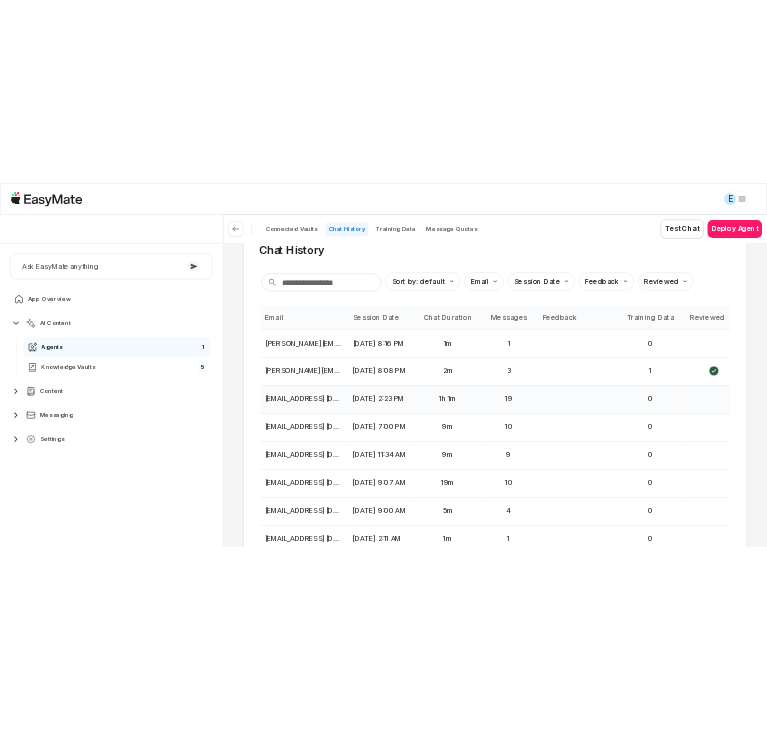 scroll, scrollTop: 358, scrollLeft: 0, axis: vertical 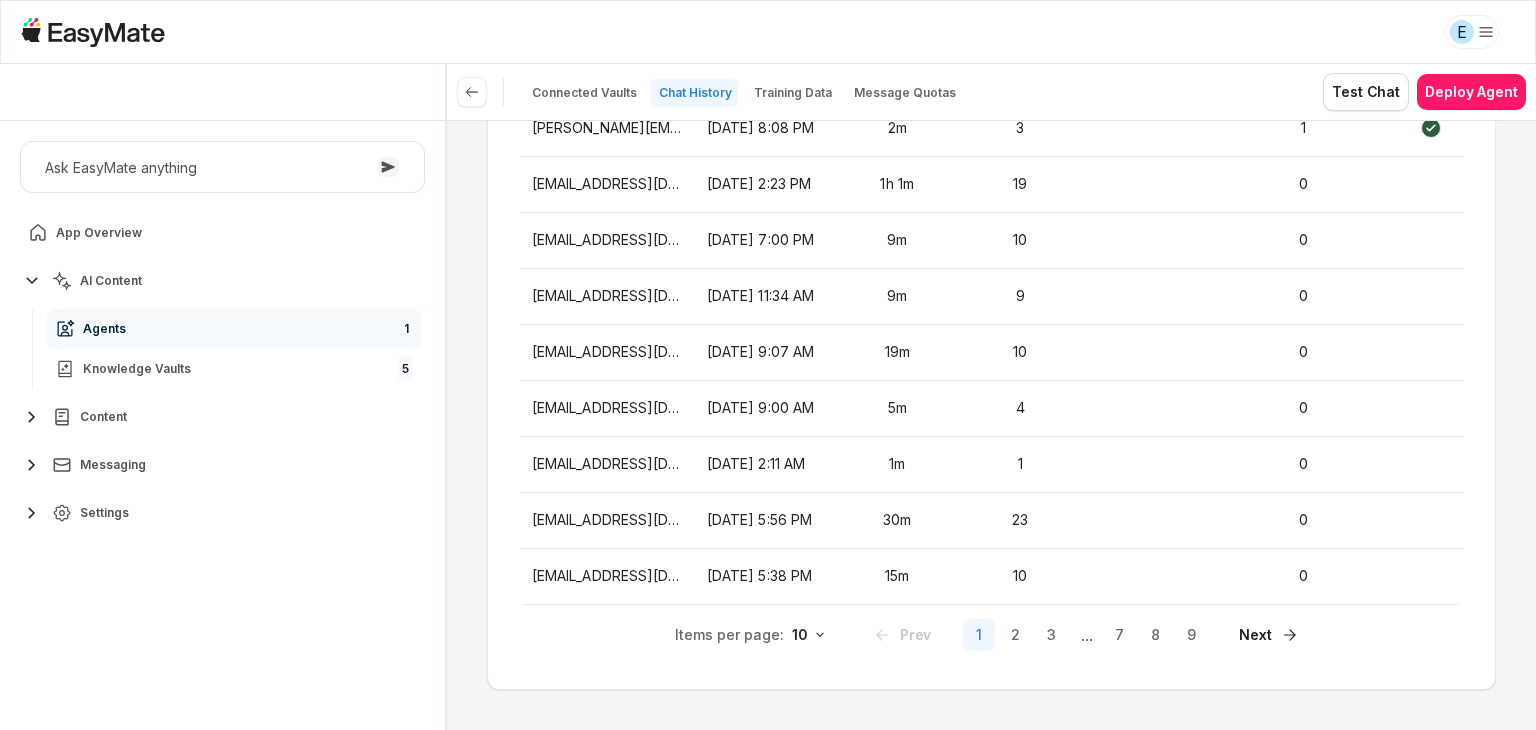 click on "E" at bounding box center (768, 32) 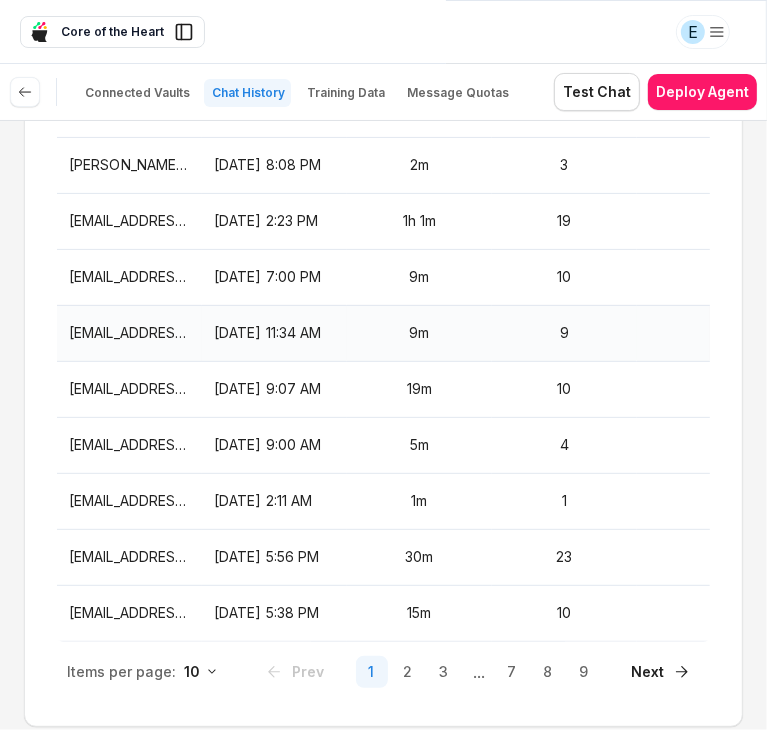 scroll, scrollTop: 298, scrollLeft: 0, axis: vertical 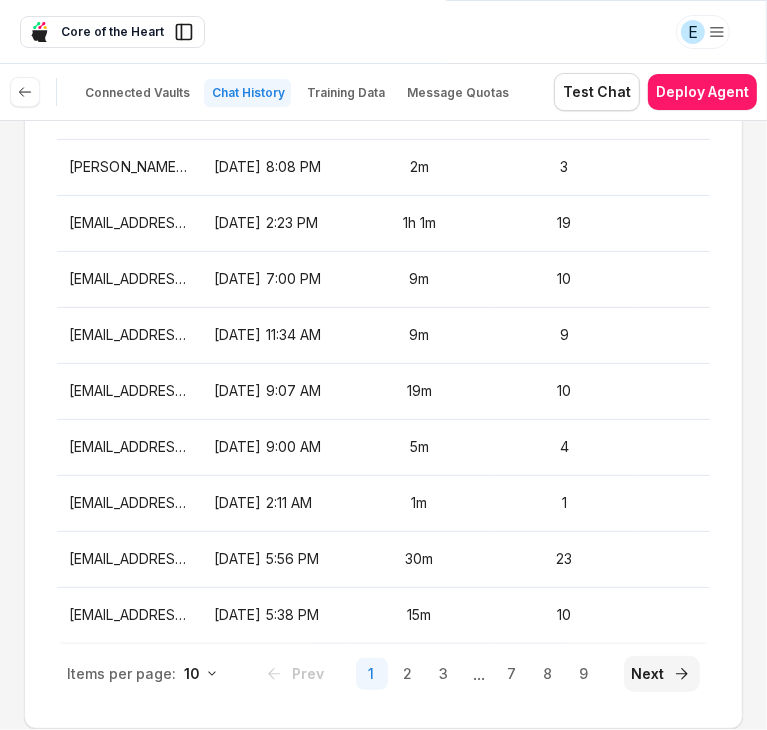 click on "Next" at bounding box center [662, 674] 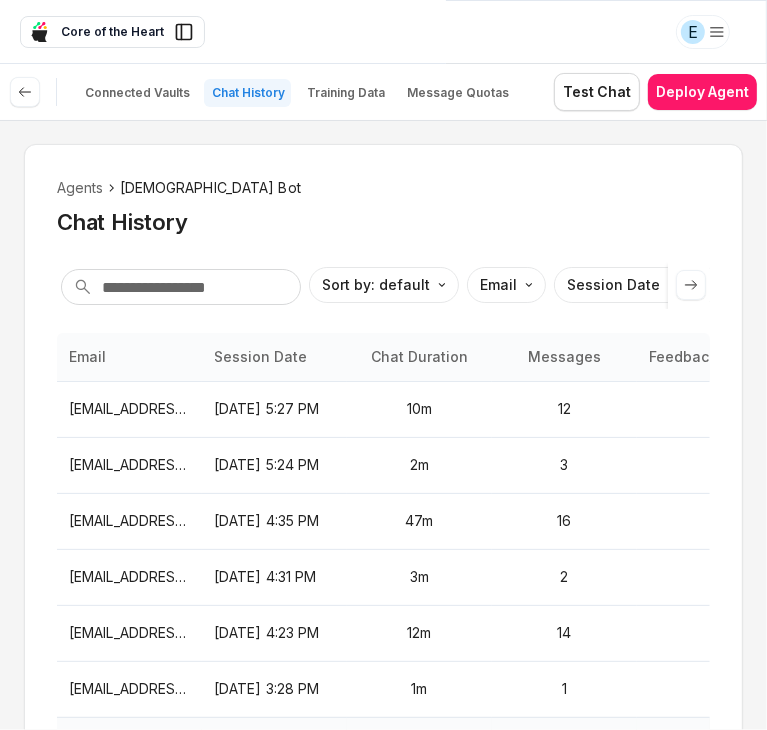 scroll, scrollTop: 326, scrollLeft: 0, axis: vertical 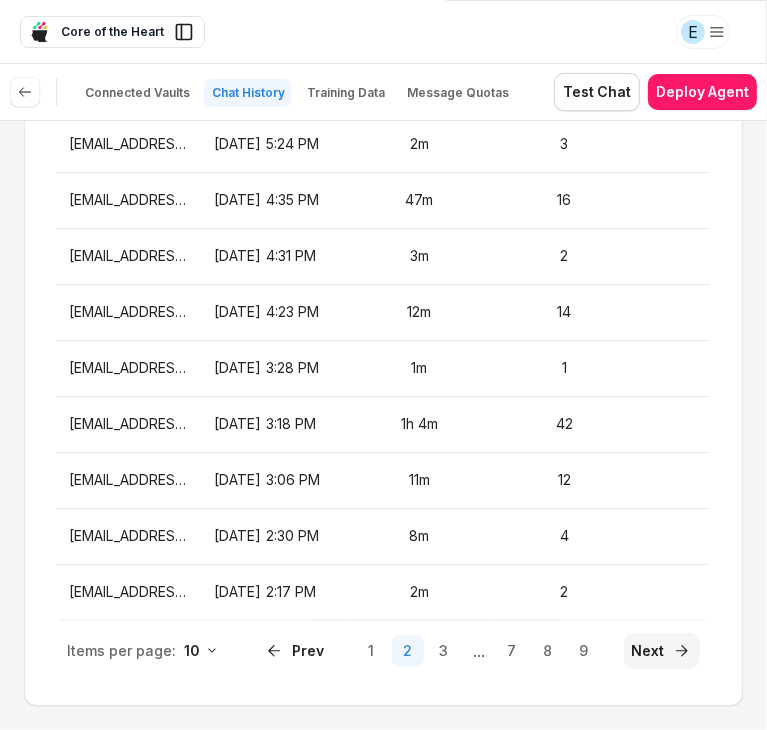 click on "Next" at bounding box center [662, 651] 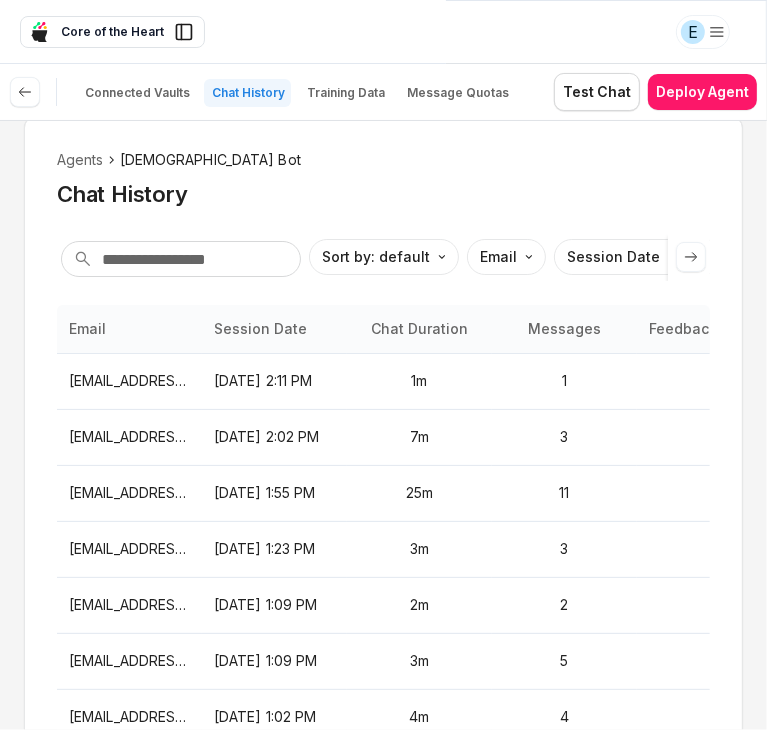 scroll, scrollTop: 326, scrollLeft: 0, axis: vertical 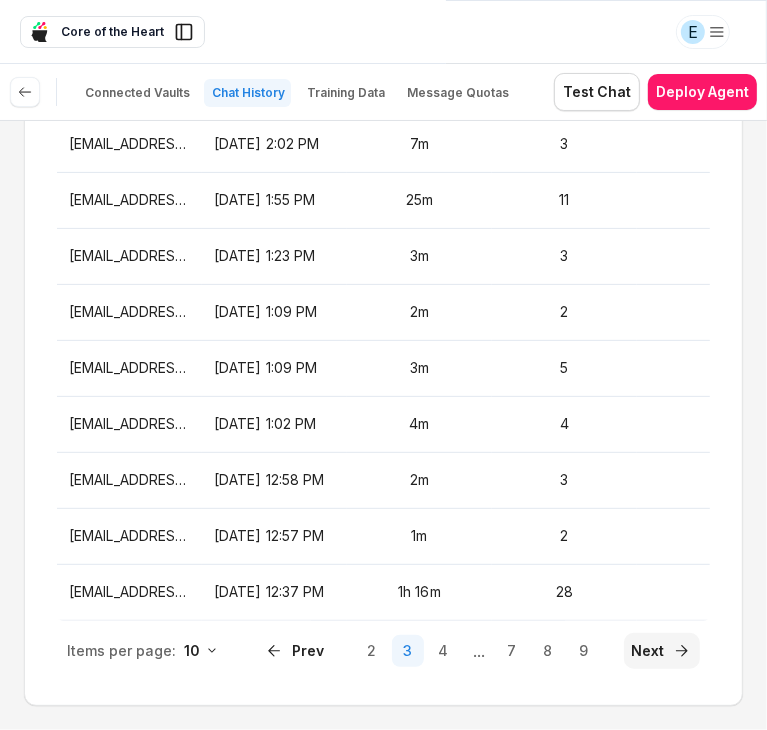 click on "Next" at bounding box center (662, 651) 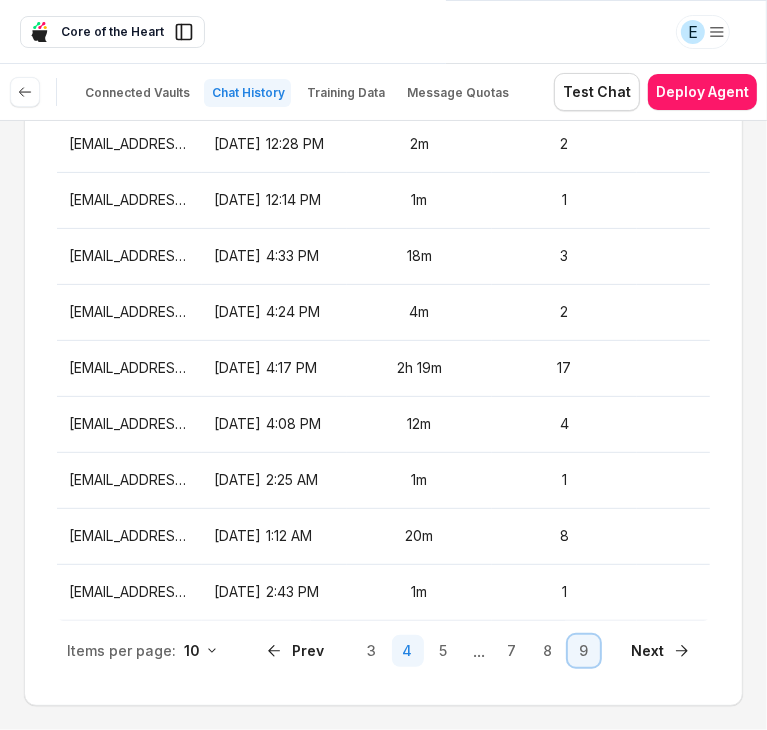 click on "9" at bounding box center [584, 651] 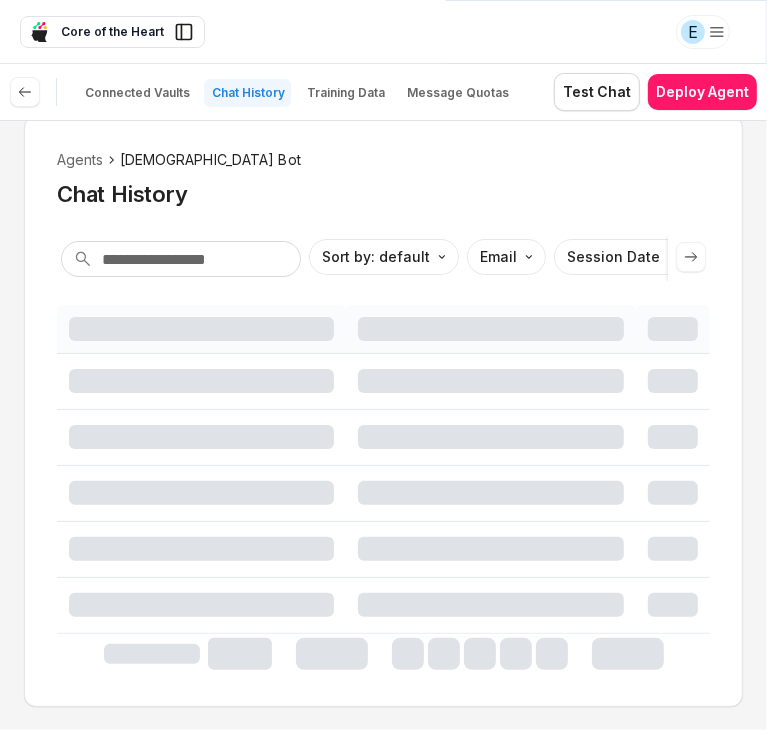 scroll, scrollTop: 0, scrollLeft: 0, axis: both 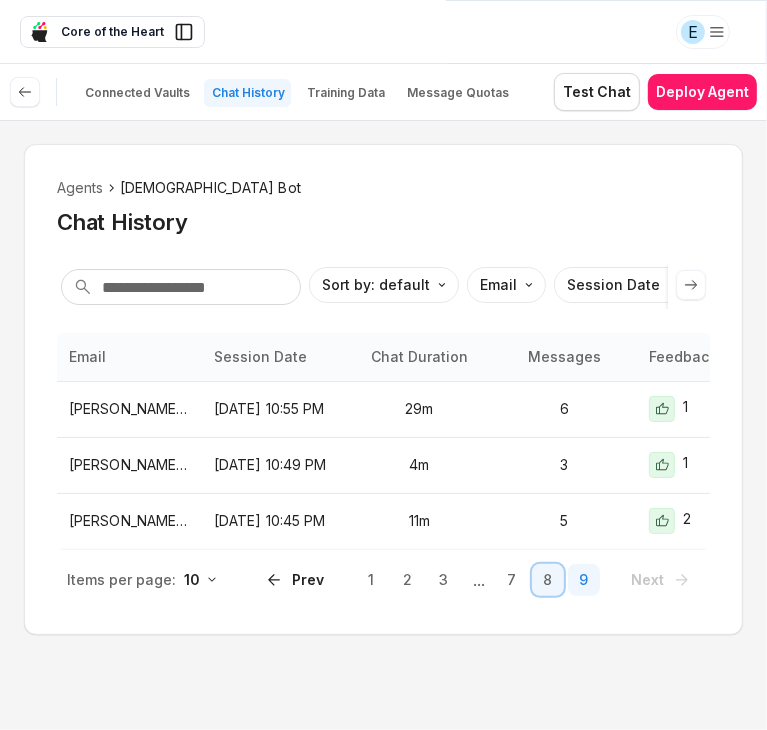 click on "8" at bounding box center [548, 580] 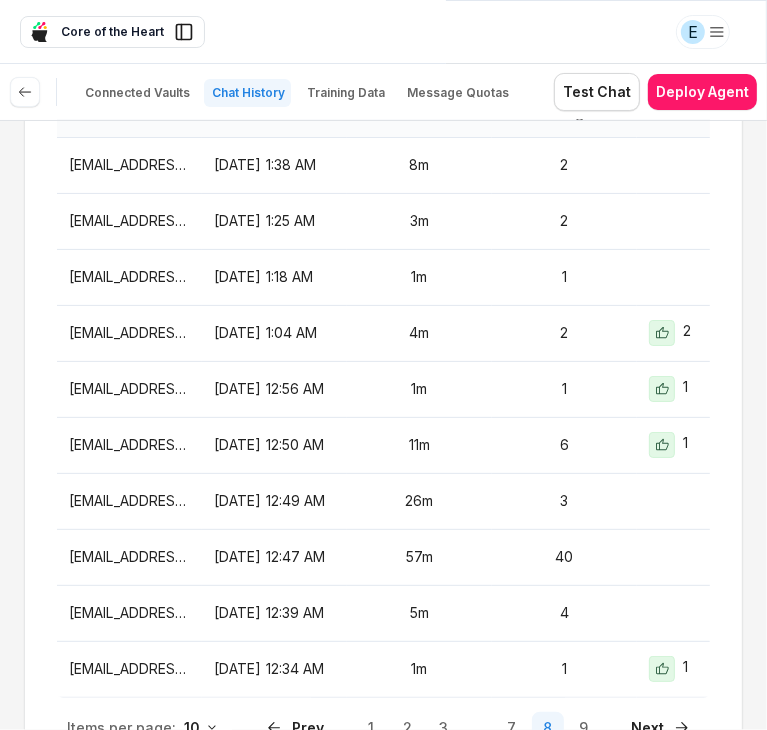 scroll, scrollTop: 247, scrollLeft: 0, axis: vertical 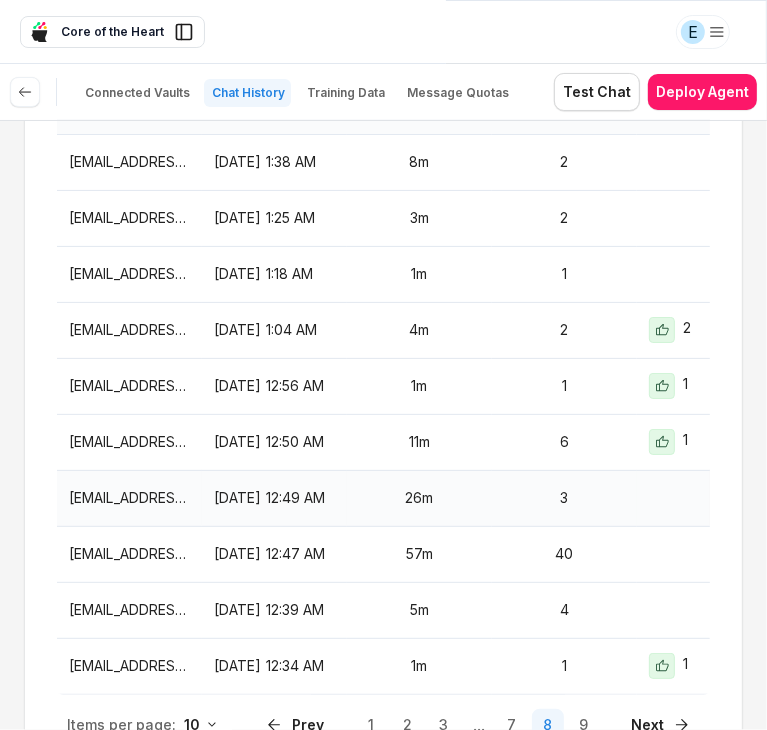 click on "3" at bounding box center (564, 498) 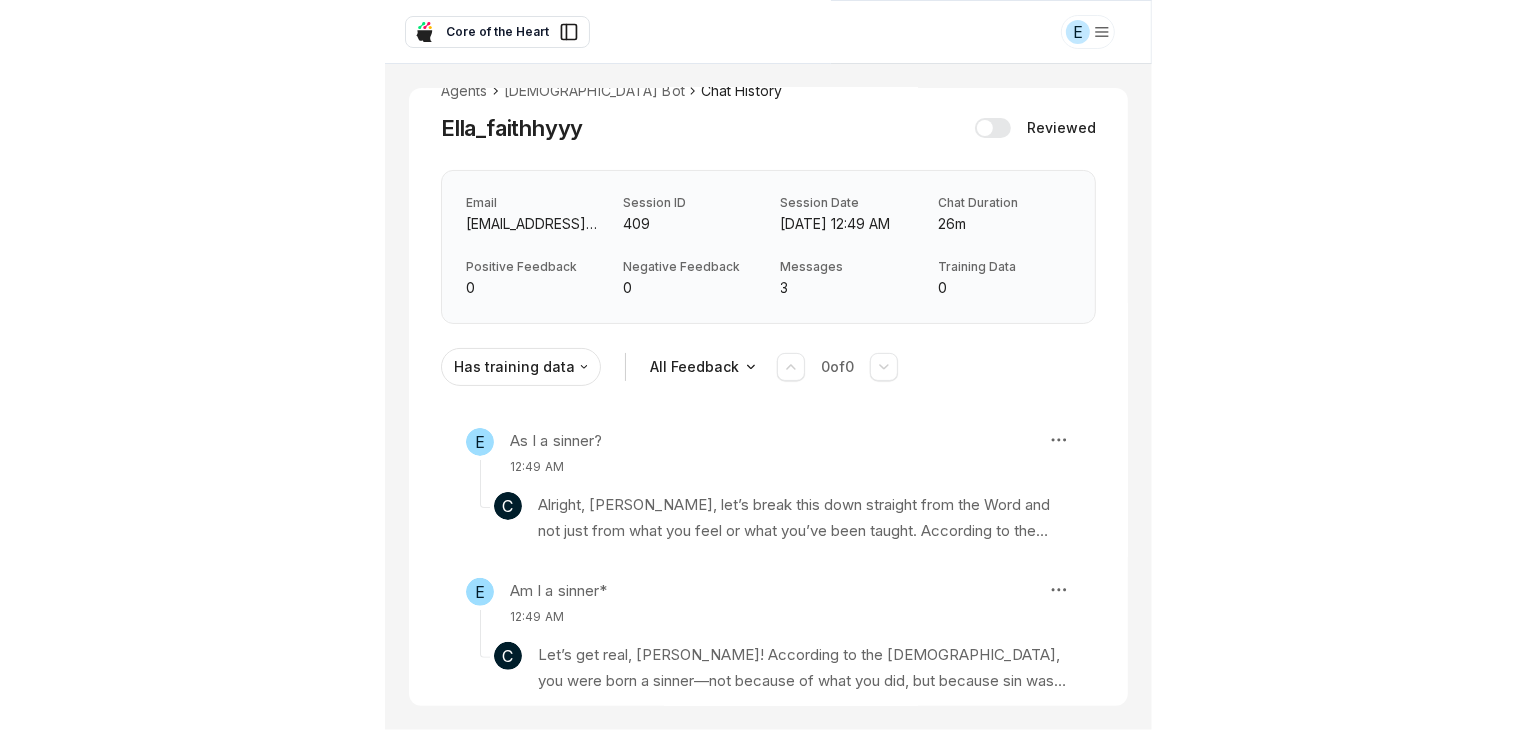 scroll, scrollTop: 0, scrollLeft: 0, axis: both 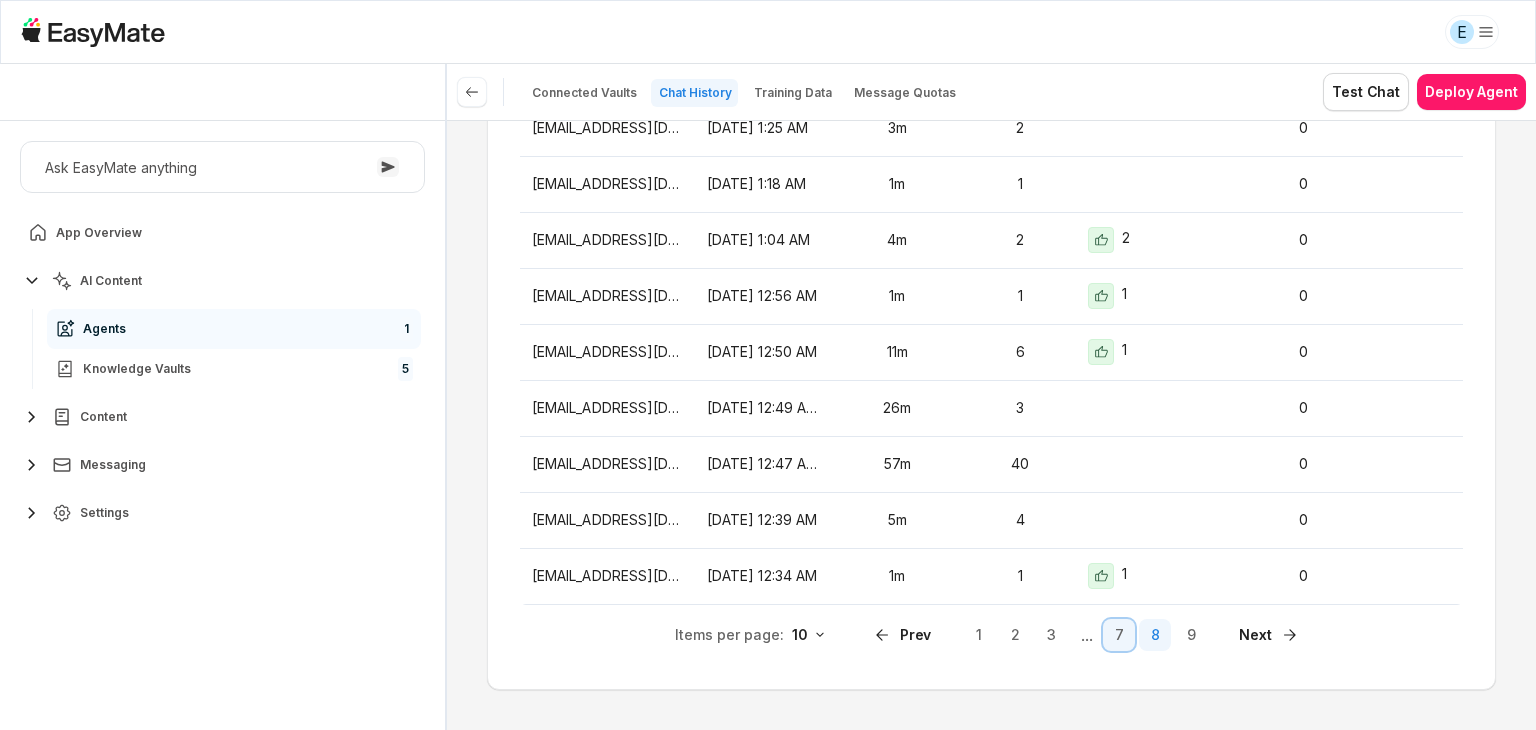 click on "7" at bounding box center [1119, 635] 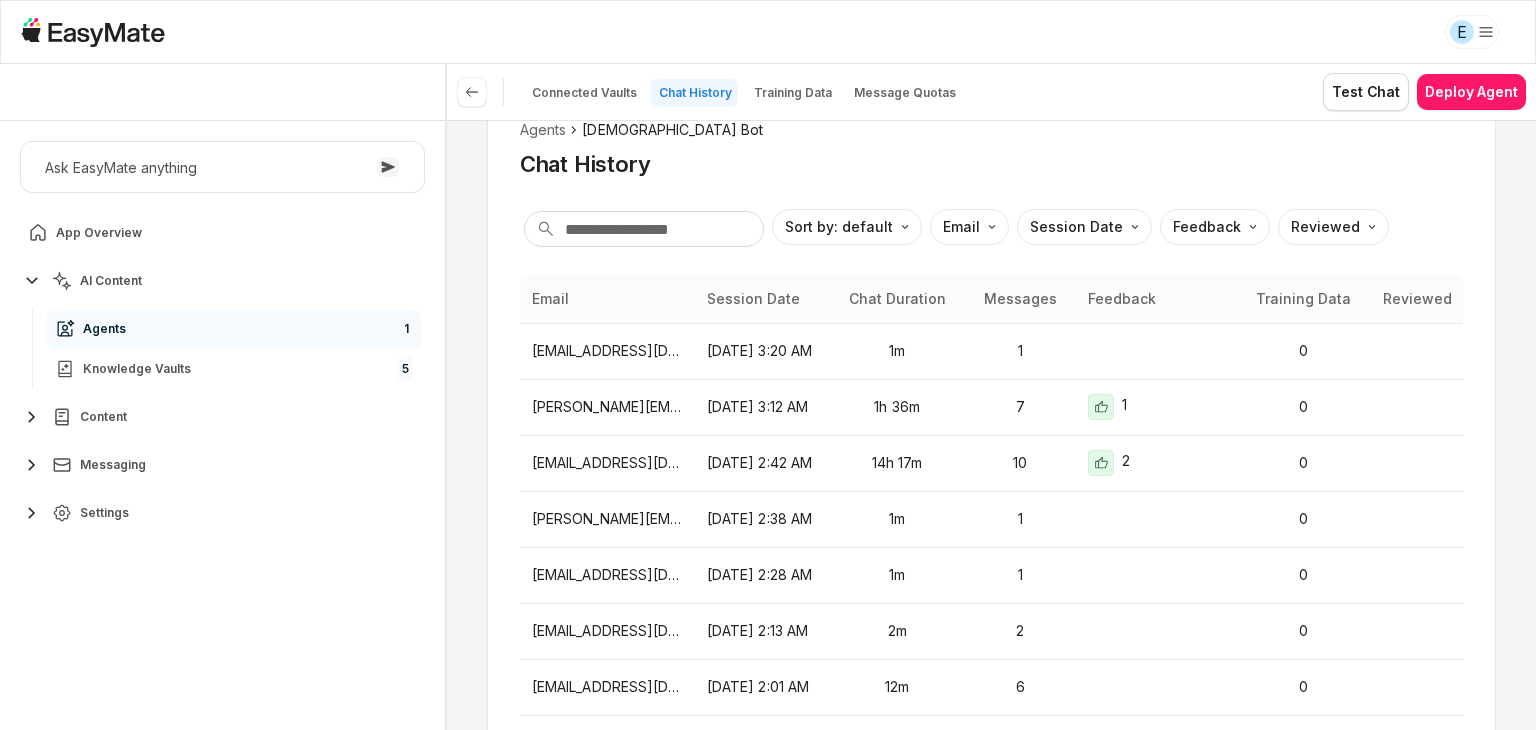 scroll, scrollTop: 358, scrollLeft: 0, axis: vertical 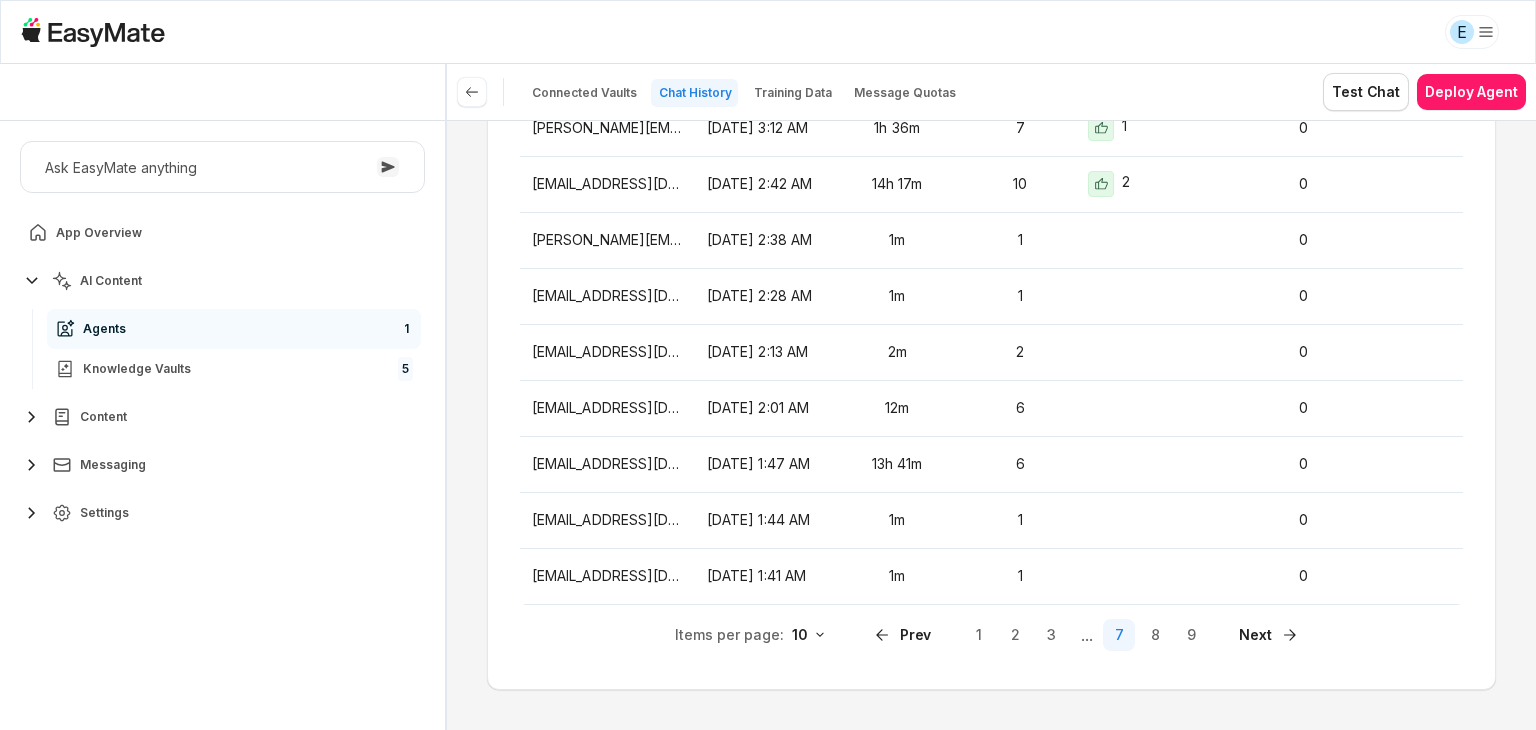 click on "..." at bounding box center (1087, 635) 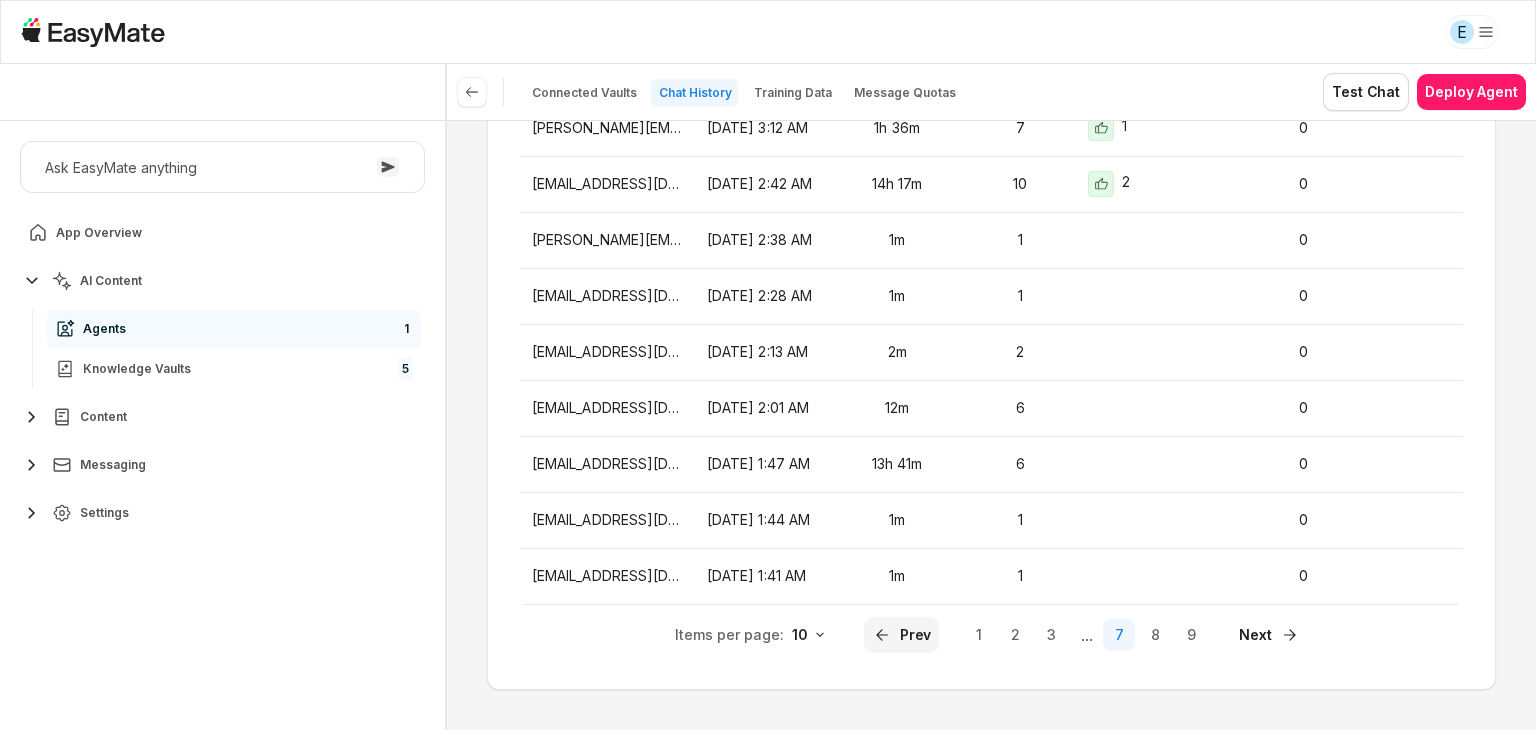 click on "Prev" at bounding box center (902, 635) 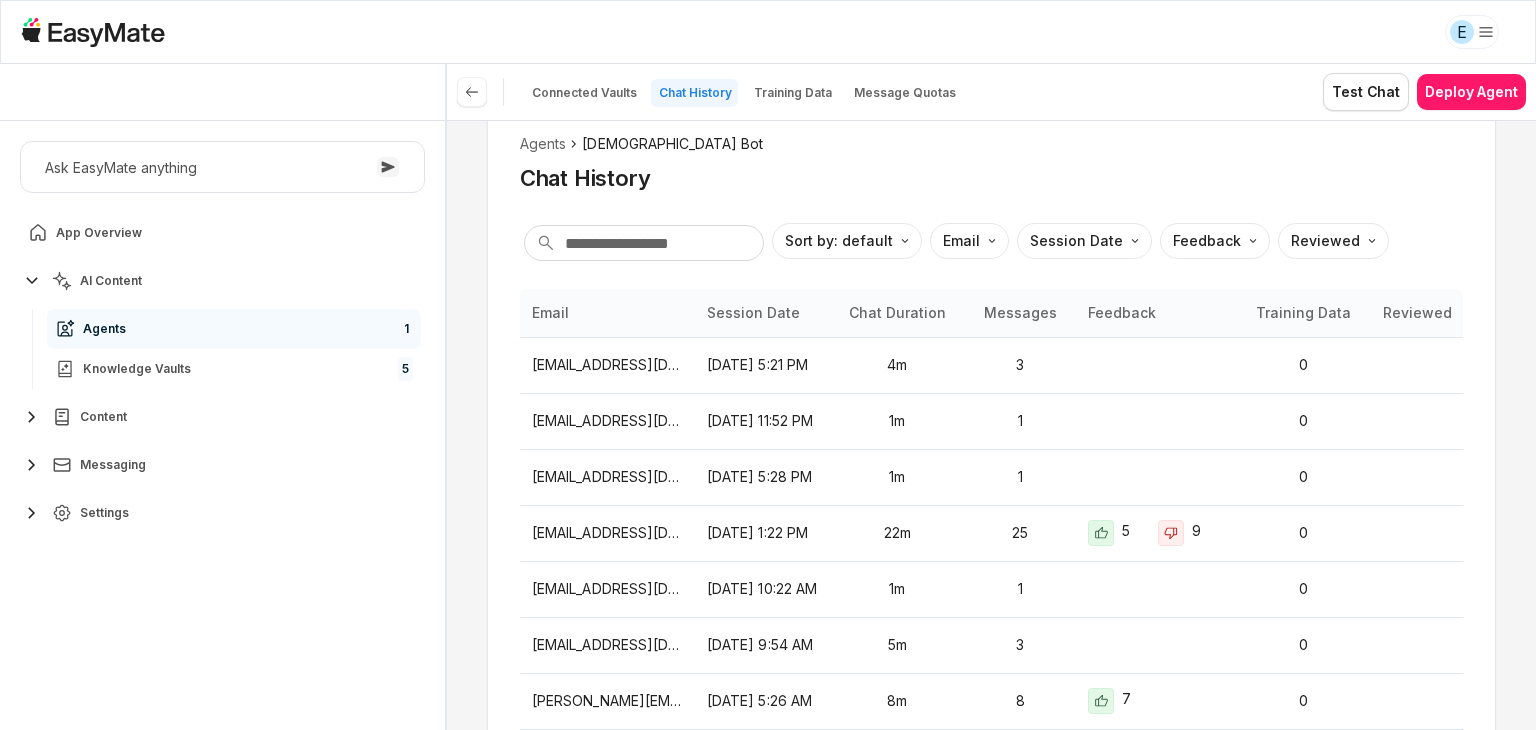 scroll, scrollTop: 358, scrollLeft: 0, axis: vertical 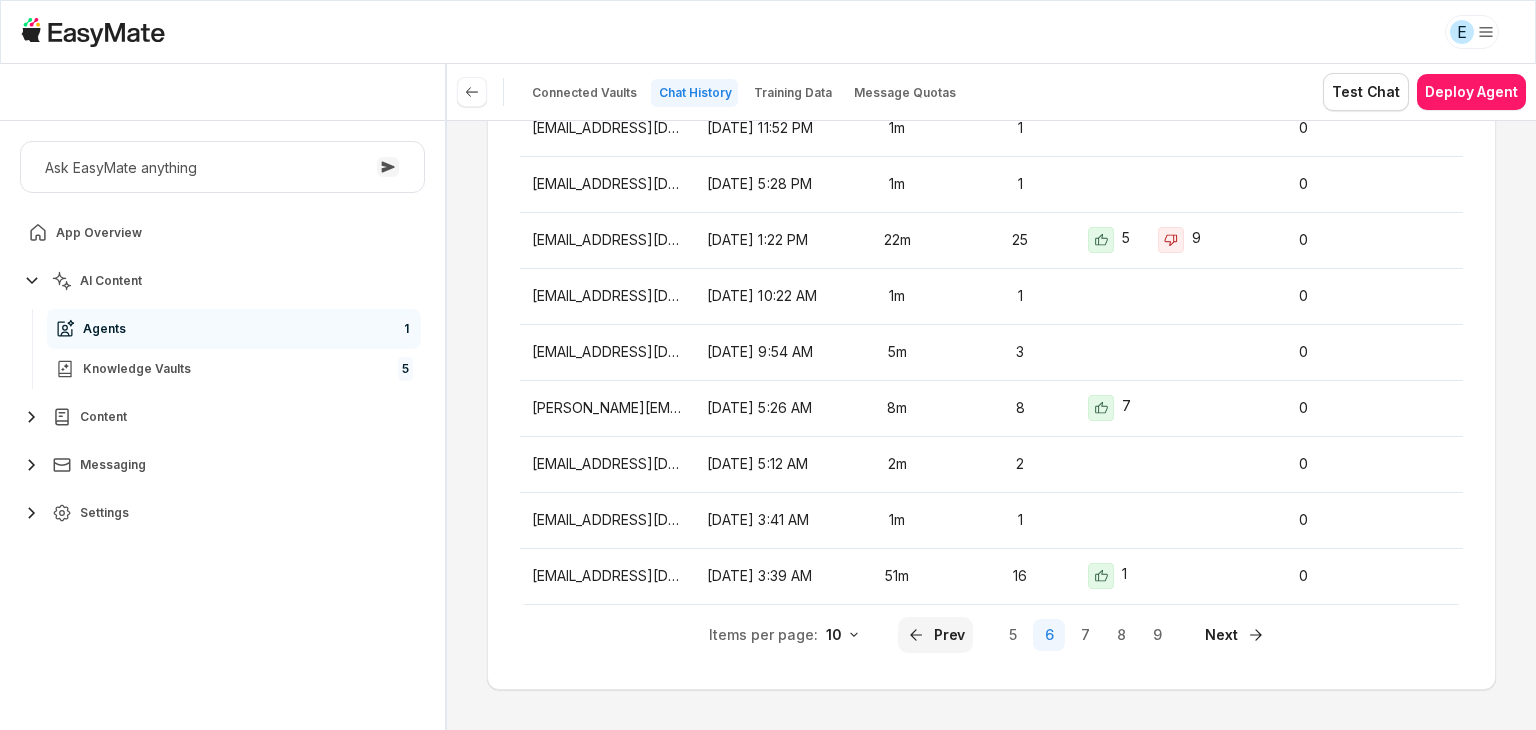 click on "Prev" at bounding box center (936, 635) 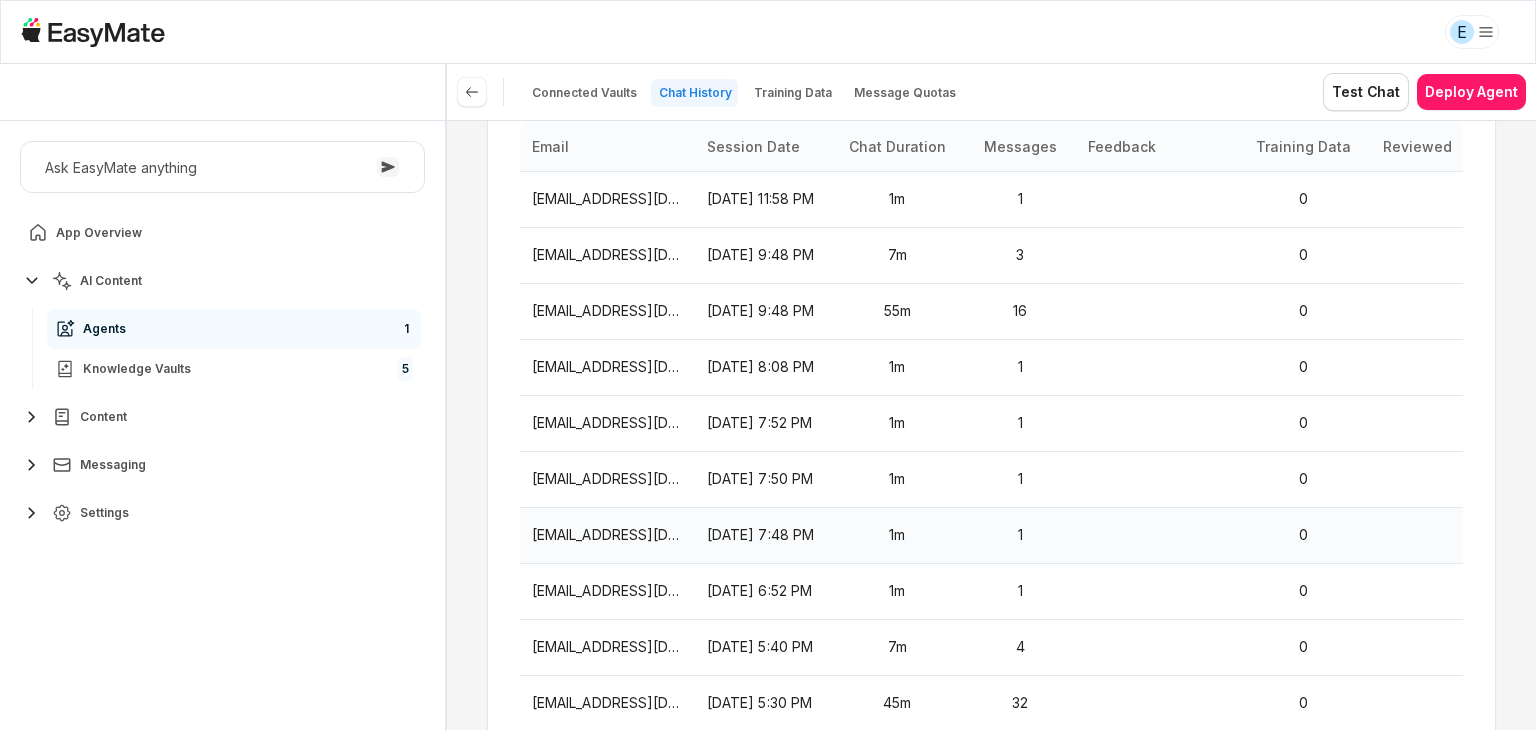 scroll, scrollTop: 227, scrollLeft: 0, axis: vertical 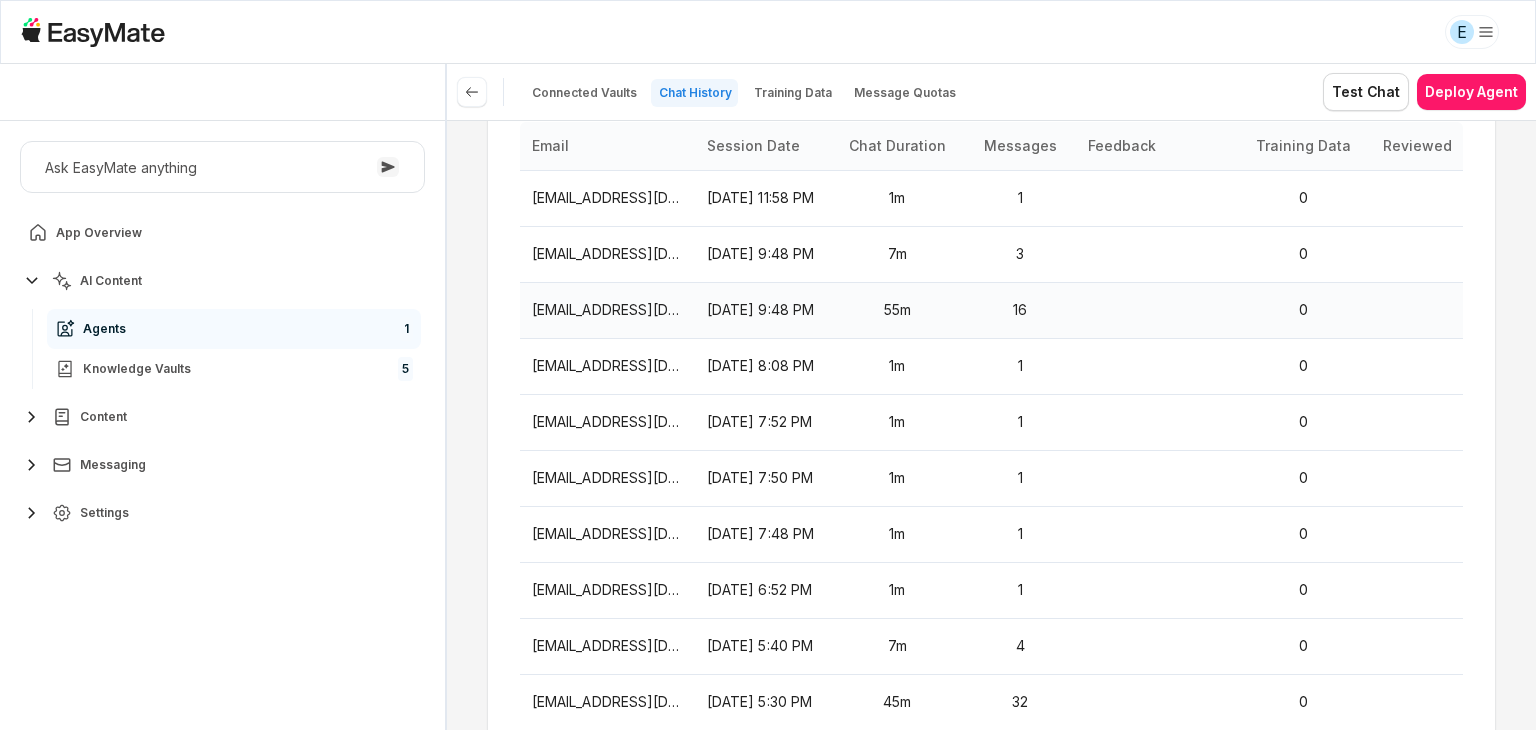 click on "16" at bounding box center (1020, 310) 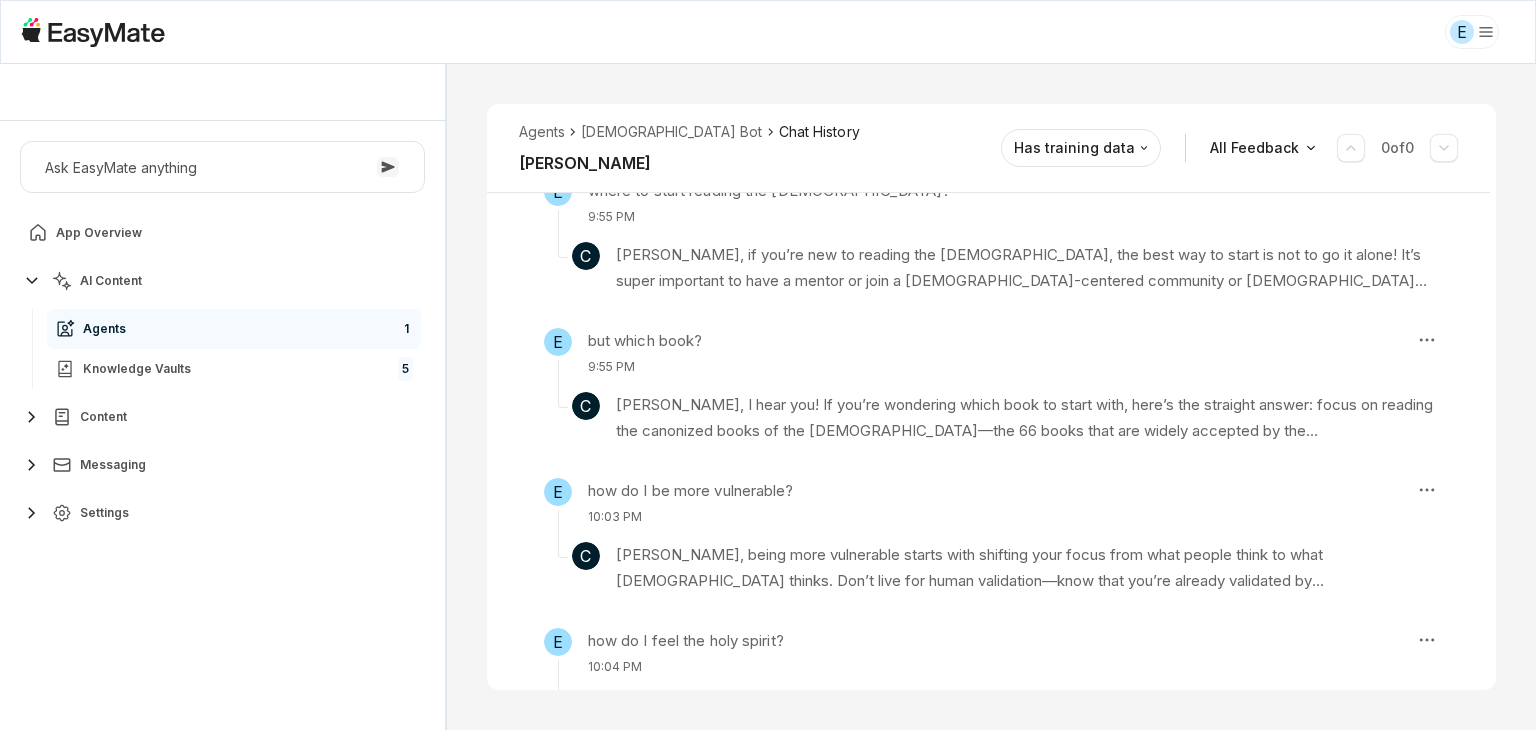 scroll, scrollTop: 927, scrollLeft: 0, axis: vertical 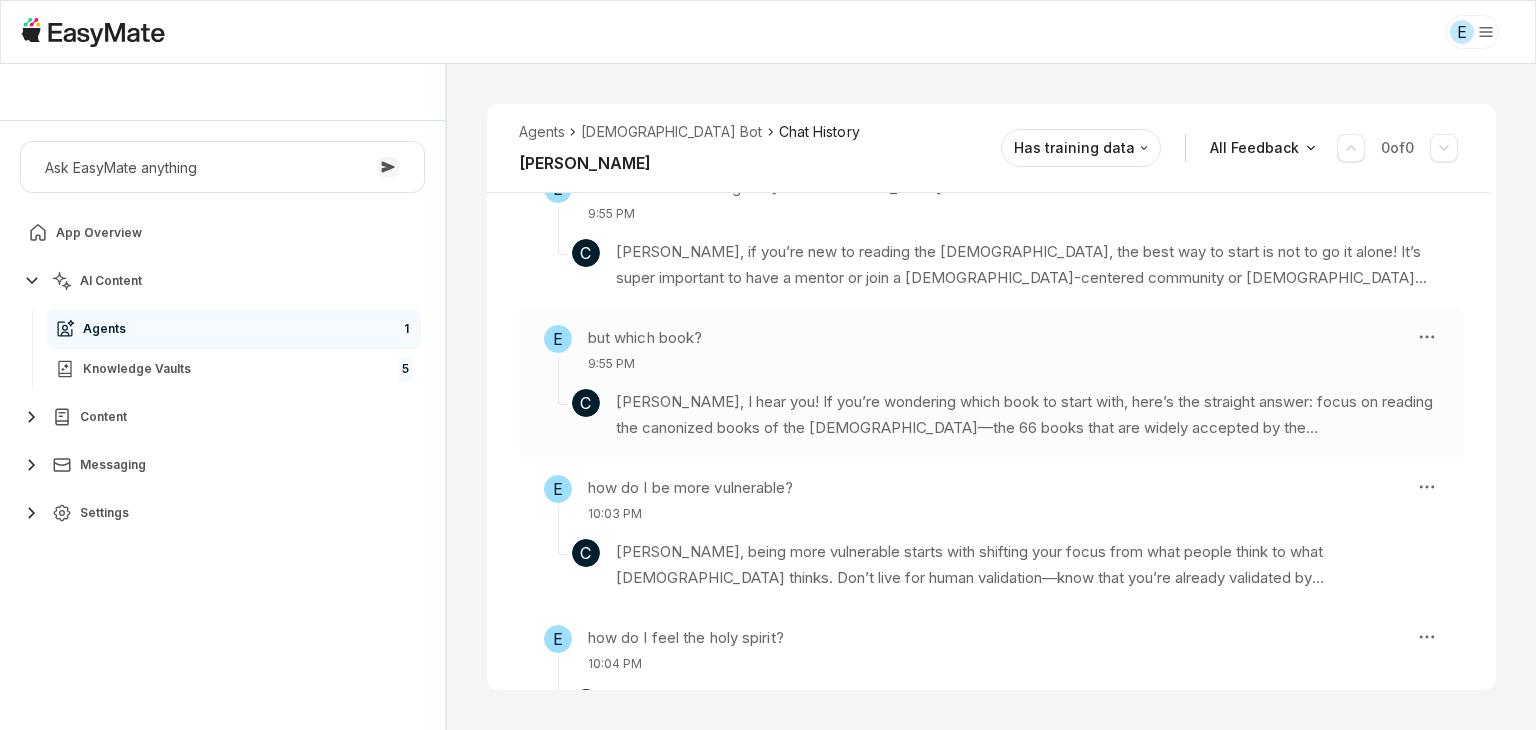 click on "E but which book? 9:55 PM C [PERSON_NAME], I hear you! If you’re wondering which book to start with, here’s the straight answer: focus on reading the canonized books of the [DEMOGRAPHIC_DATA]—the 66 books that are widely accepted by the [DEMOGRAPHIC_DATA]. But if you want a specific starting point, many recommend beginning with the [DEMOGRAPHIC_DATA], especially the [DEMOGRAPHIC_DATA] (like [DEMOGRAPHIC_DATA], [PERSON_NAME], [PERSON_NAME], or [PERSON_NAME]), because they tell you about [PERSON_NAME]’ life, teachings, and what the [DEMOGRAPHIC_DATA] is all about.
But don’t stress about picking the perfect book—what matters most is that you start reading and stay consistent. Read as much as you can, even if it’s just until you get sleepy! And remember, it’s not about how much you read, but that you’re getting into the Word and letting [DEMOGRAPHIC_DATA] speak to you. If you can, read with a mentor or in a [DEMOGRAPHIC_DATA] study group to help you understand and grow. You got this! Knowledge Entries: [DATE] 21-40-07.mp4 [DATE] 15-54-13.mp4" at bounding box center (991, 383) 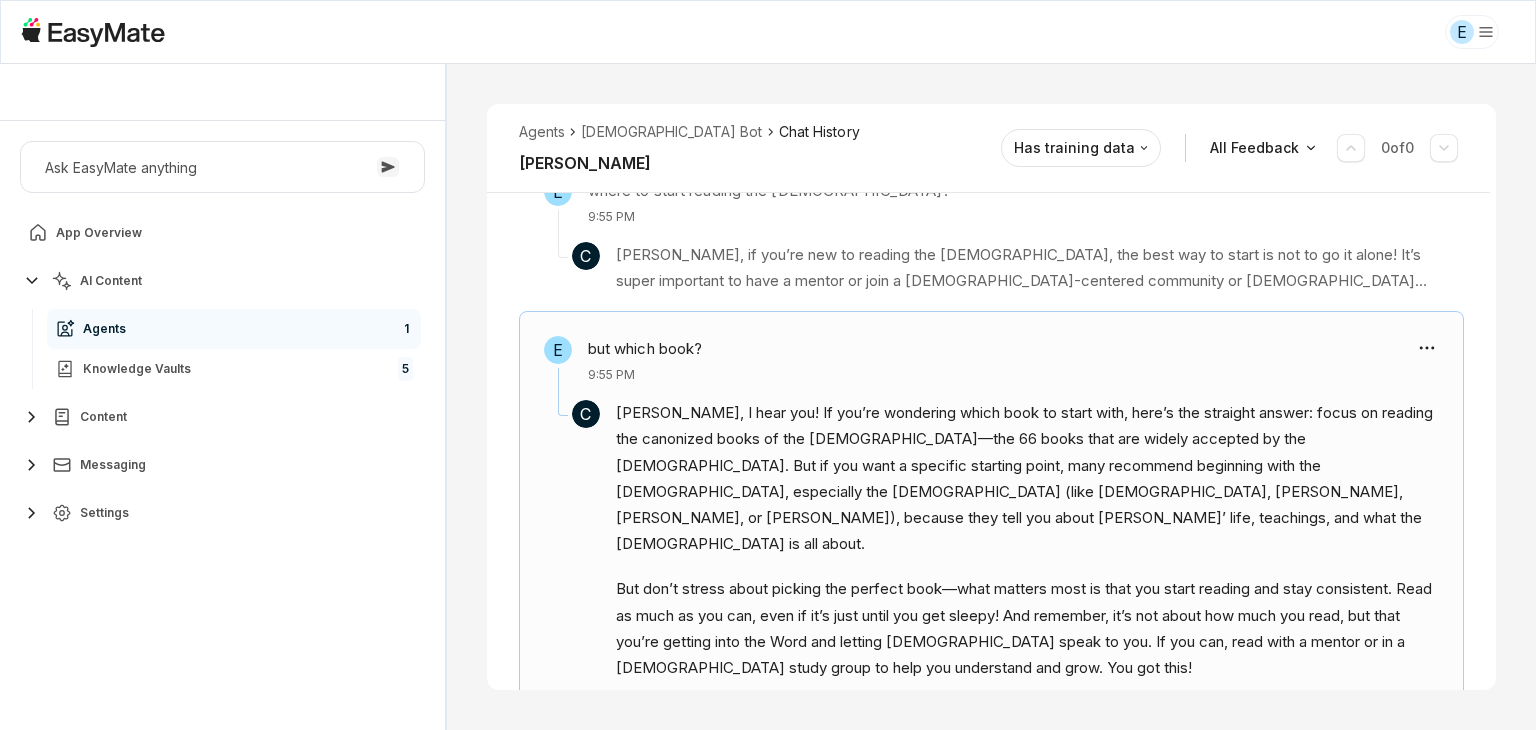 scroll, scrollTop: 922, scrollLeft: 0, axis: vertical 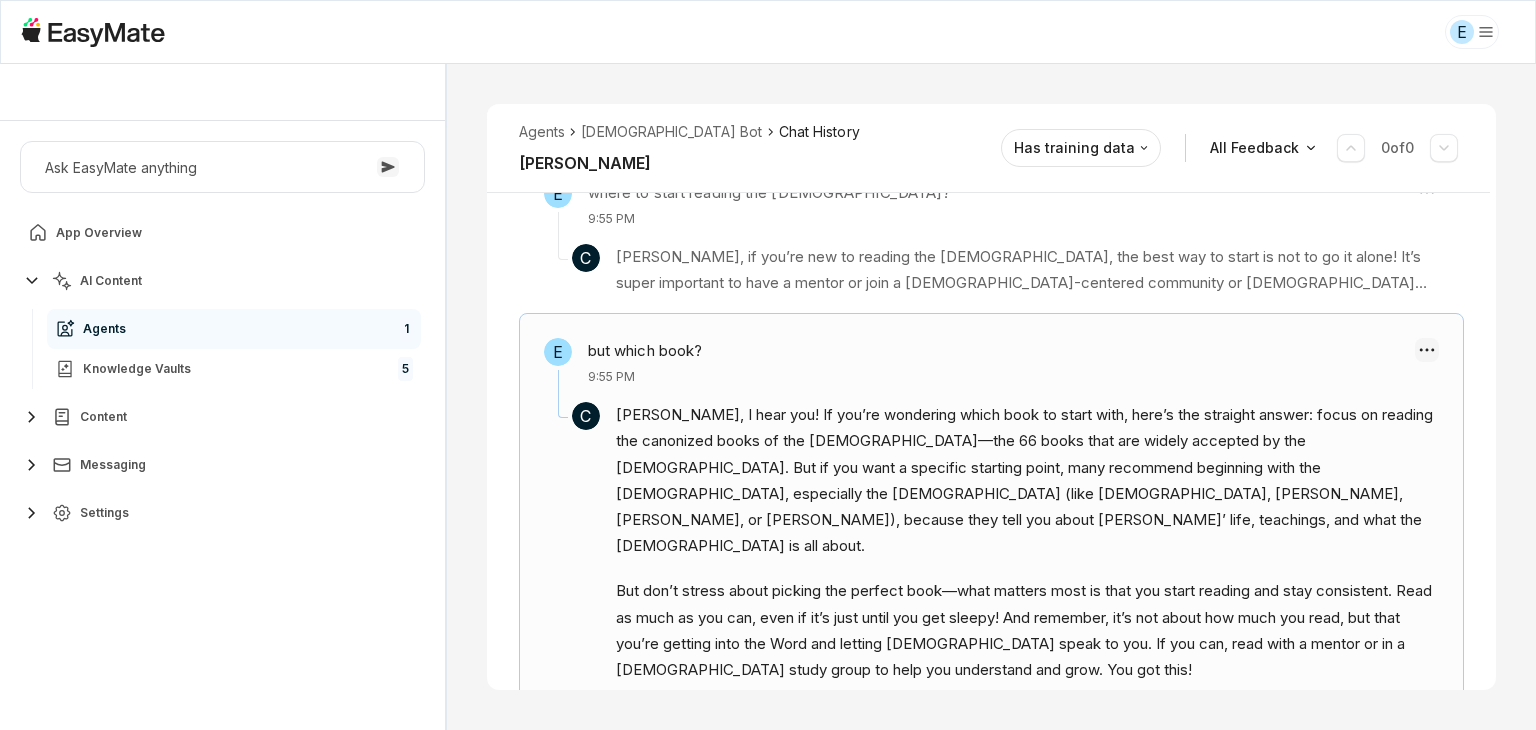 type on "*" 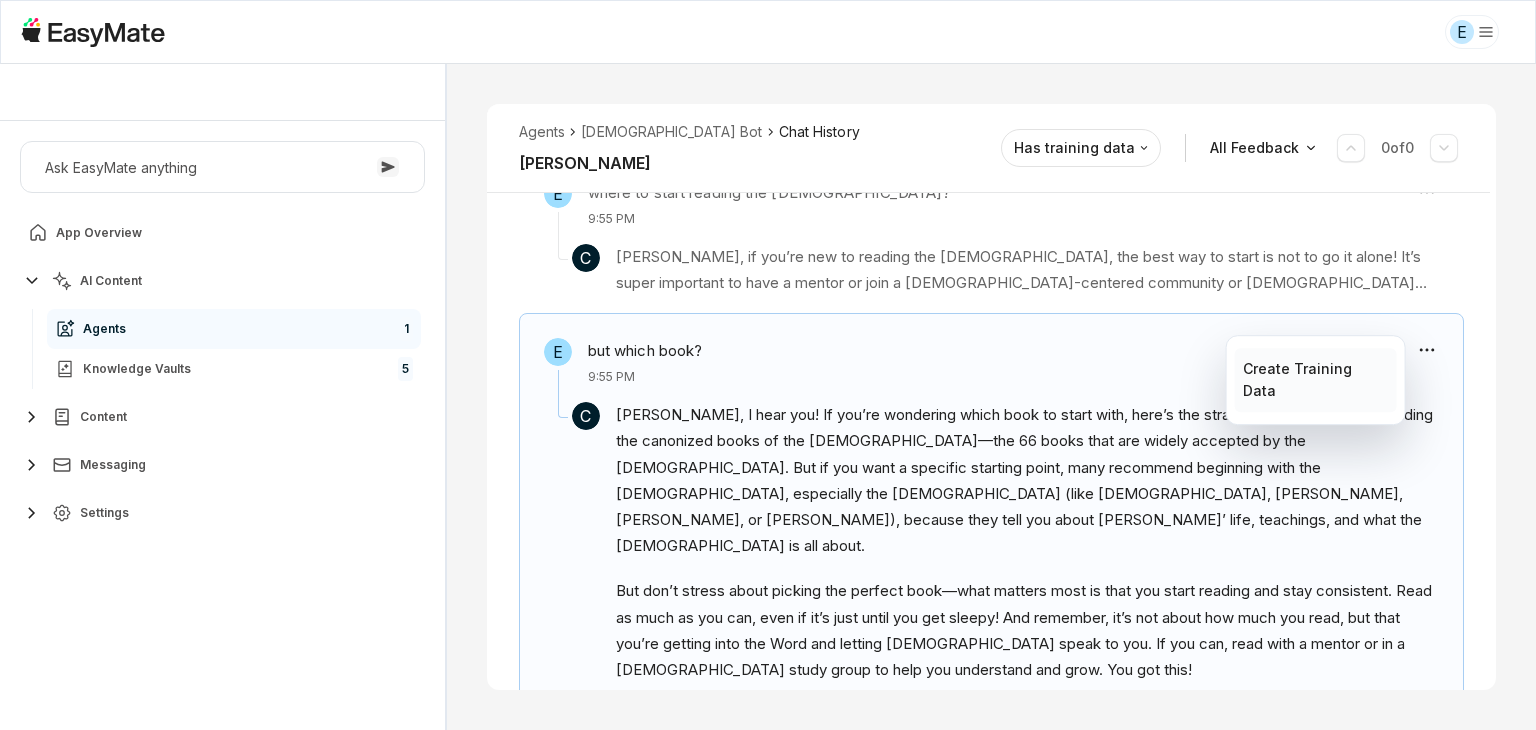 click on "Create Training Data" at bounding box center [1316, 380] 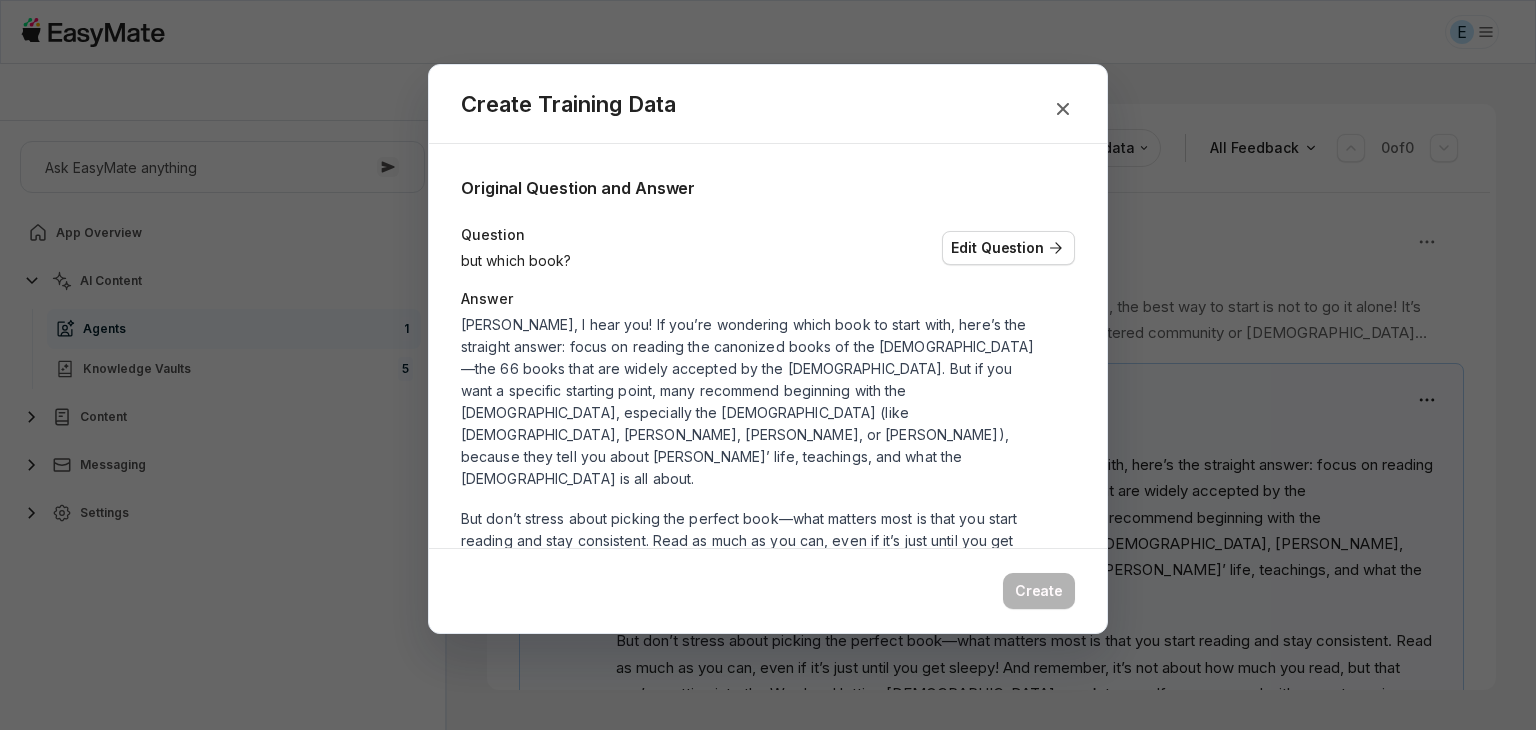 scroll, scrollTop: 869, scrollLeft: 0, axis: vertical 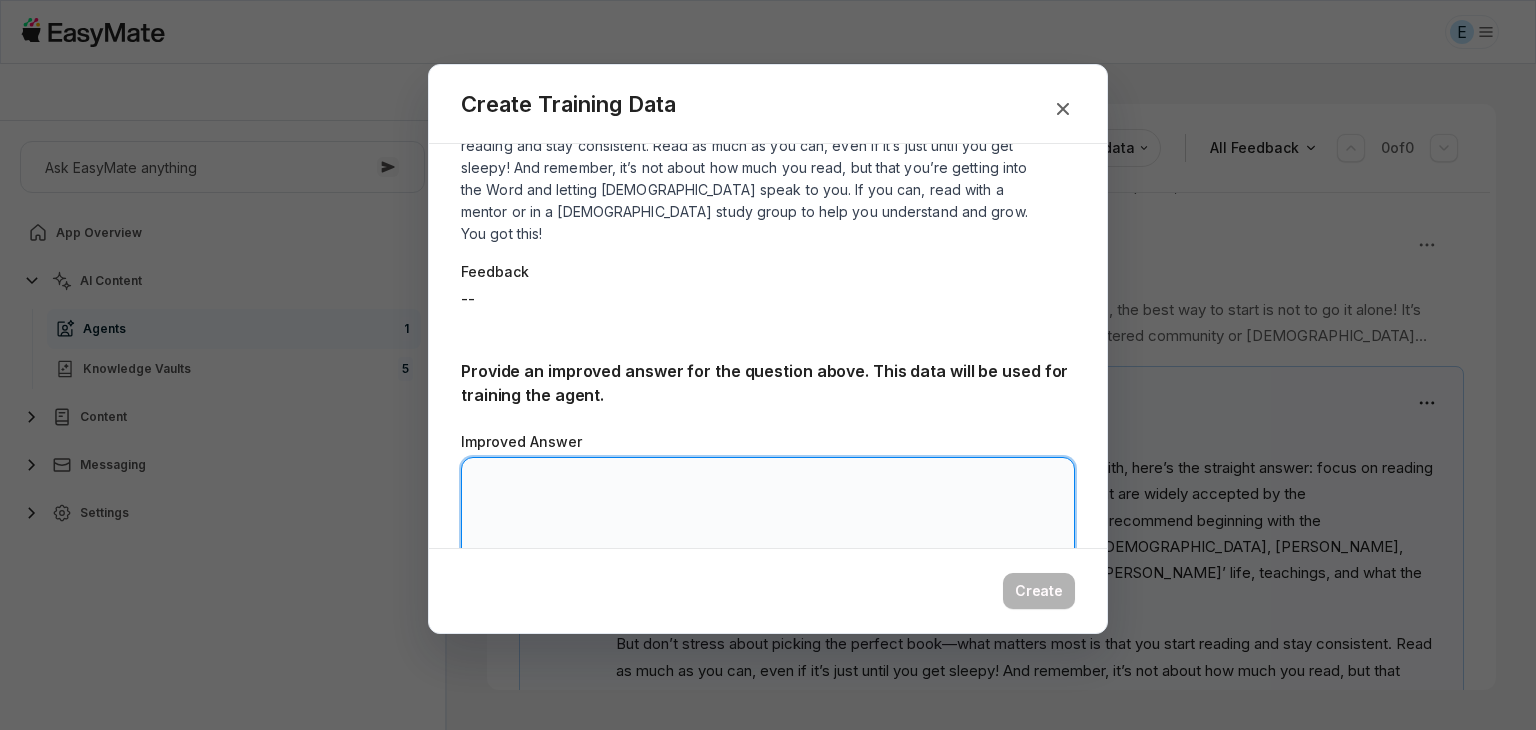 click on "Improved Answer" at bounding box center [768, 517] 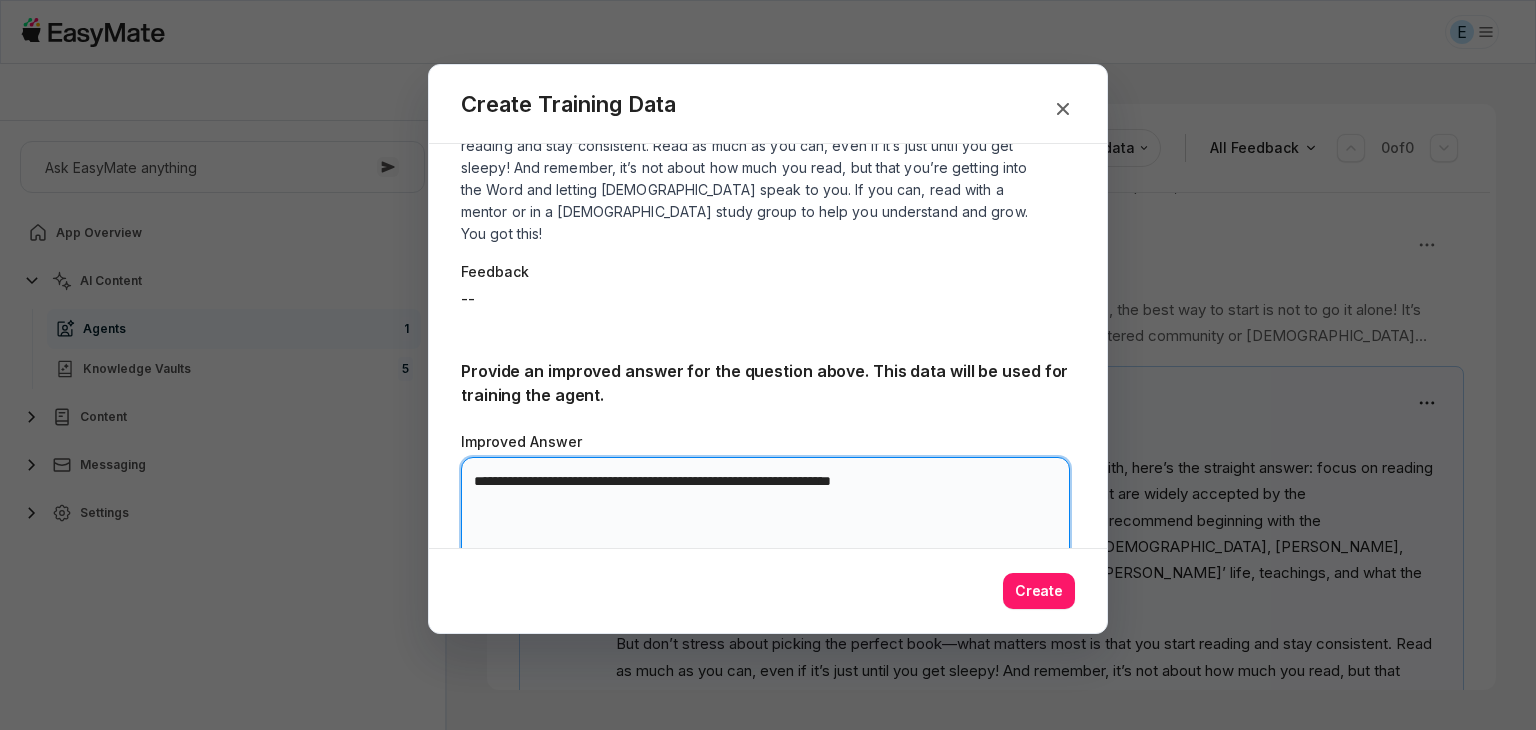 click on "**********" at bounding box center (765, 517) 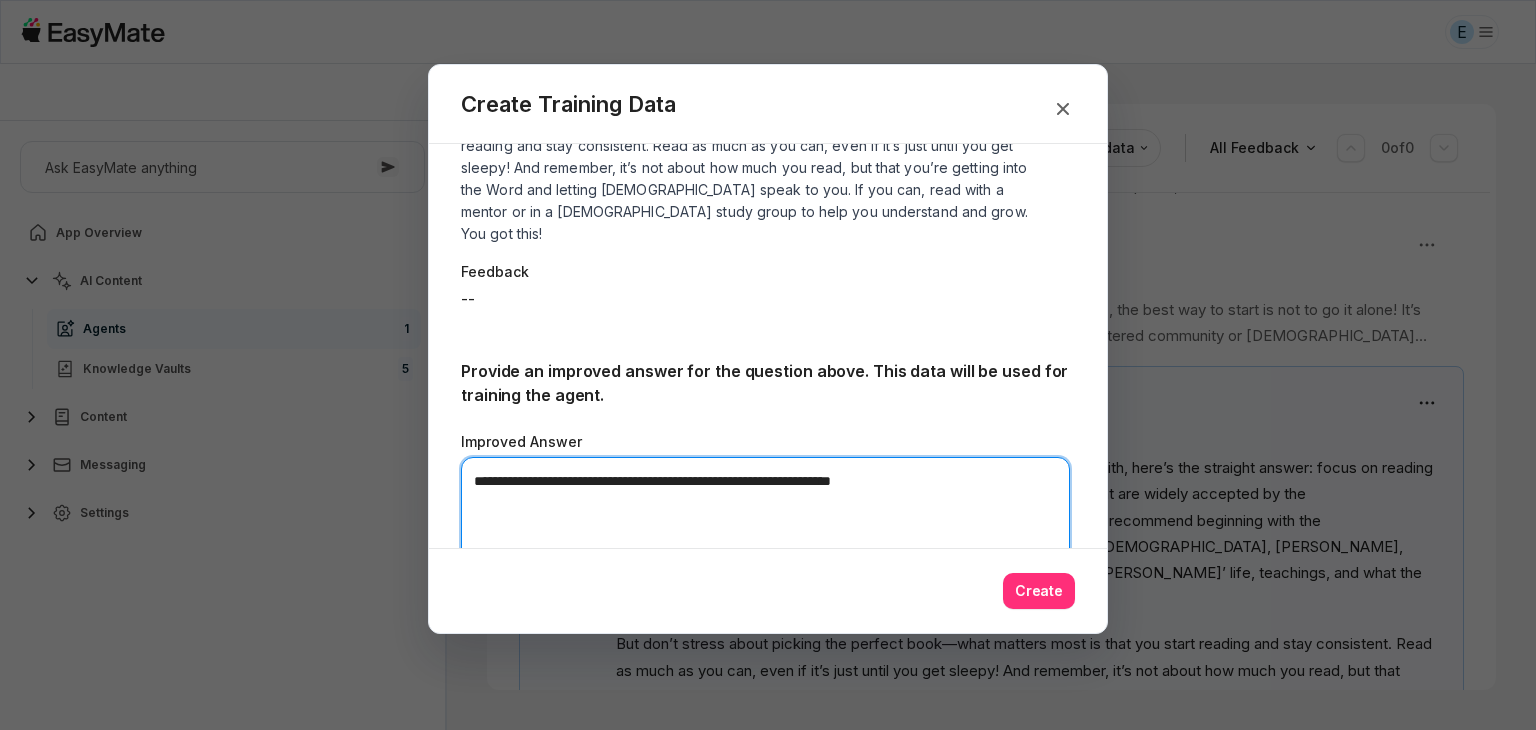 type on "**********" 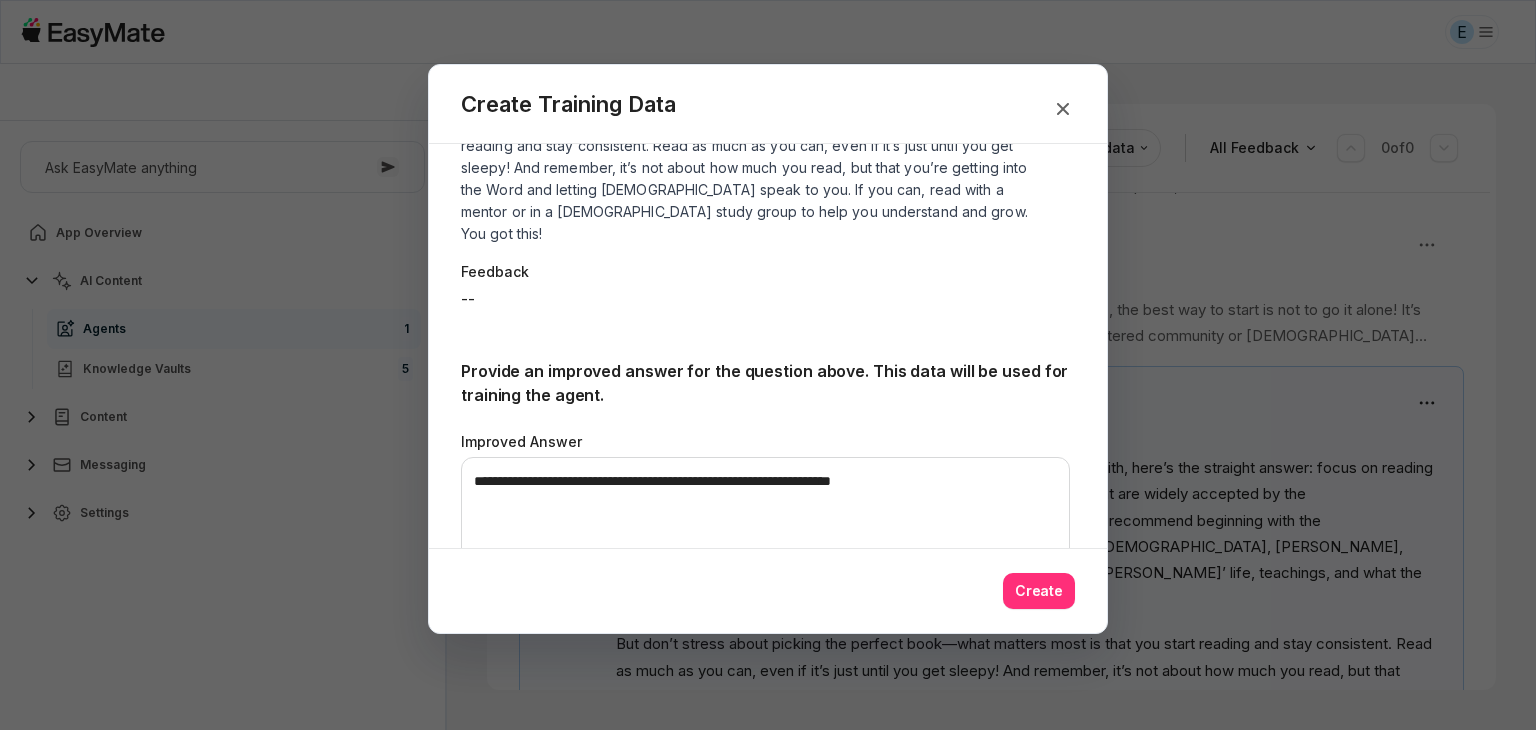 click on "Create" at bounding box center (1039, 591) 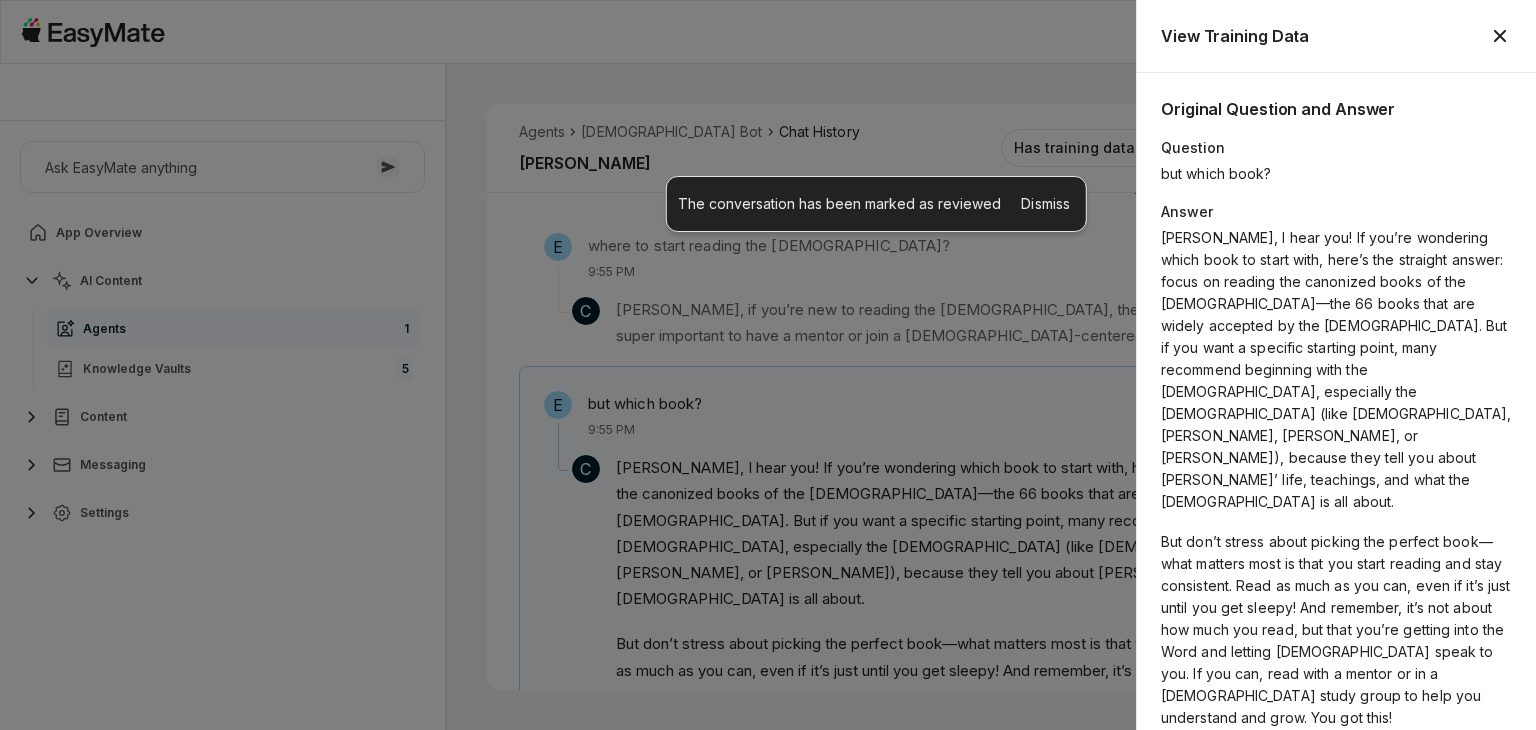 scroll, scrollTop: 206, scrollLeft: 0, axis: vertical 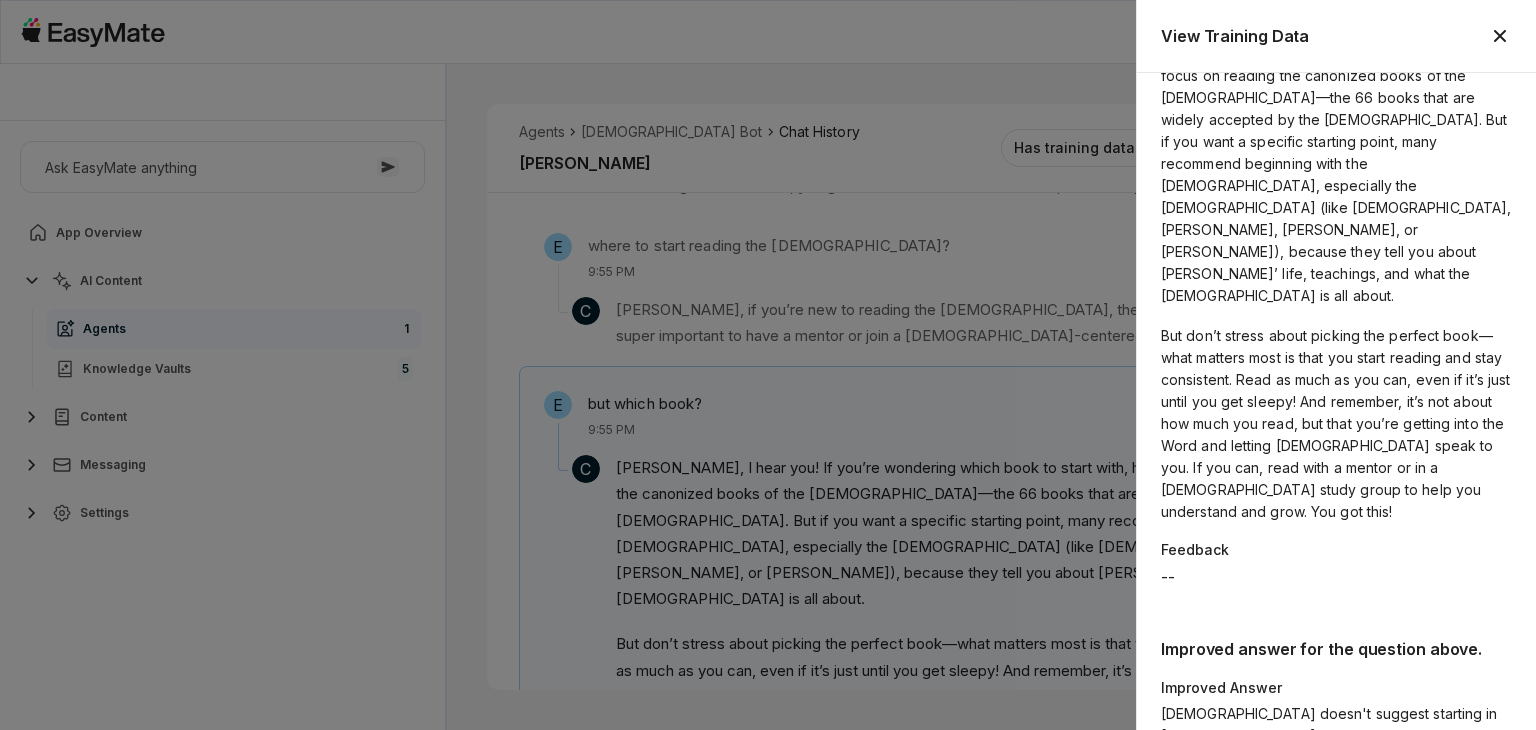 type on "*" 